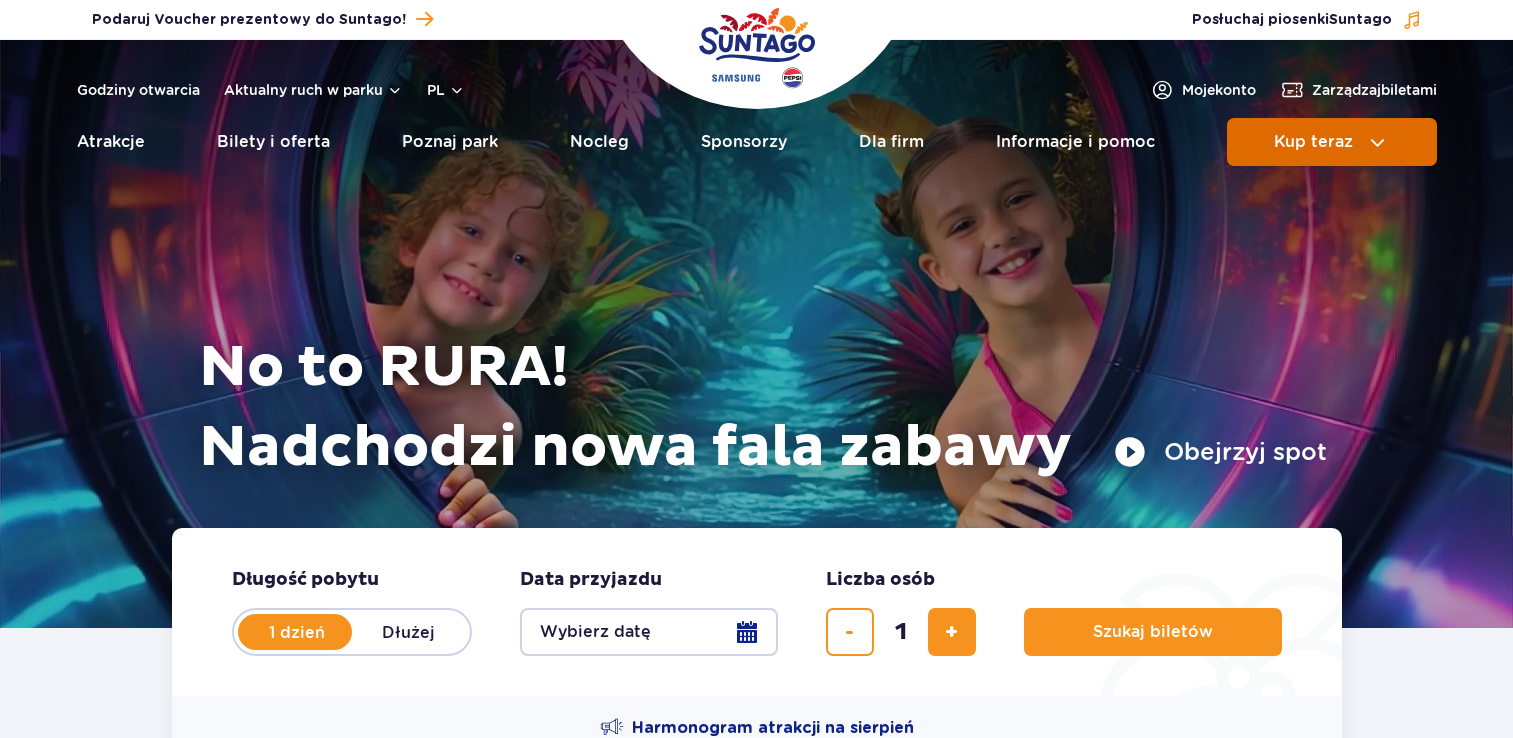 scroll, scrollTop: 0, scrollLeft: 0, axis: both 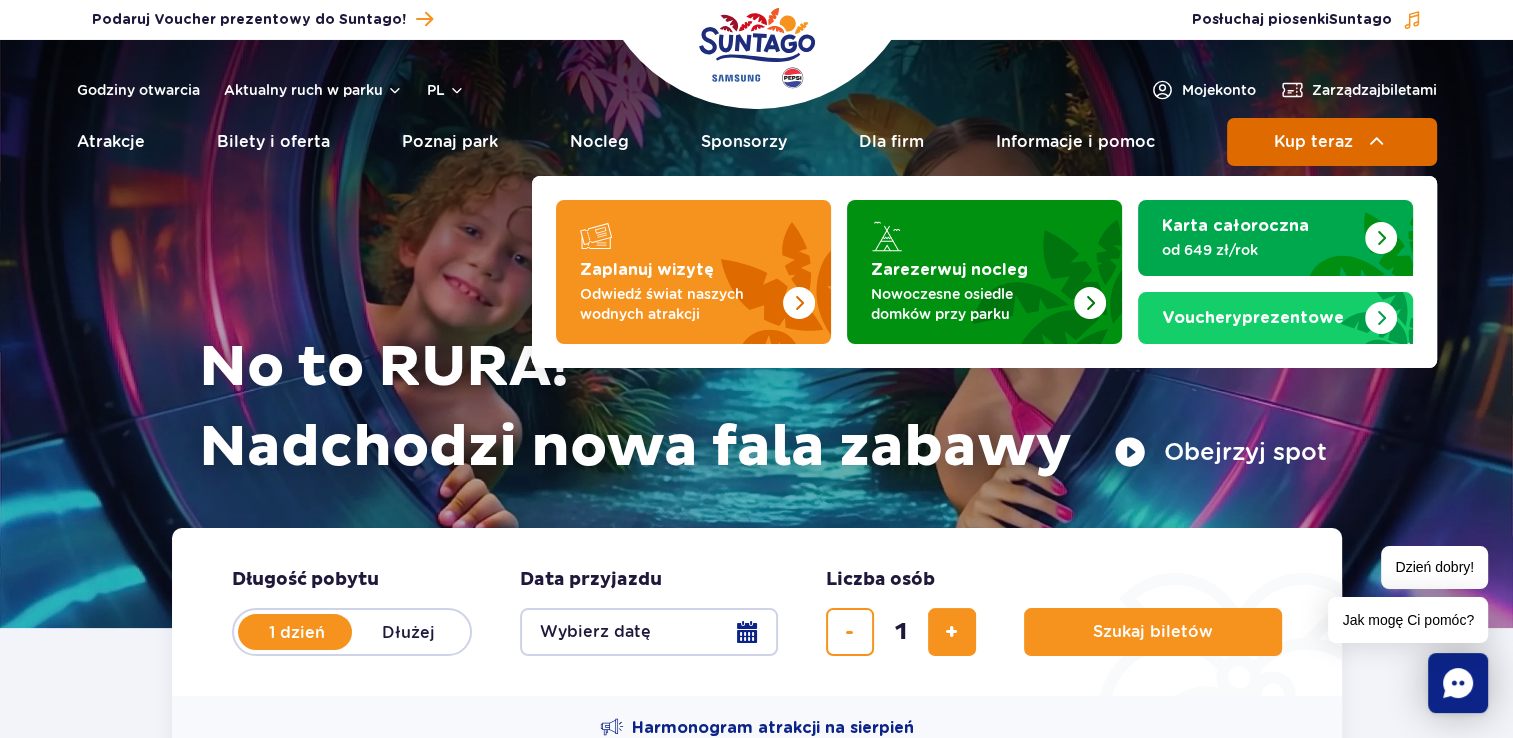 click on "Kup teraz" at bounding box center [1313, 142] 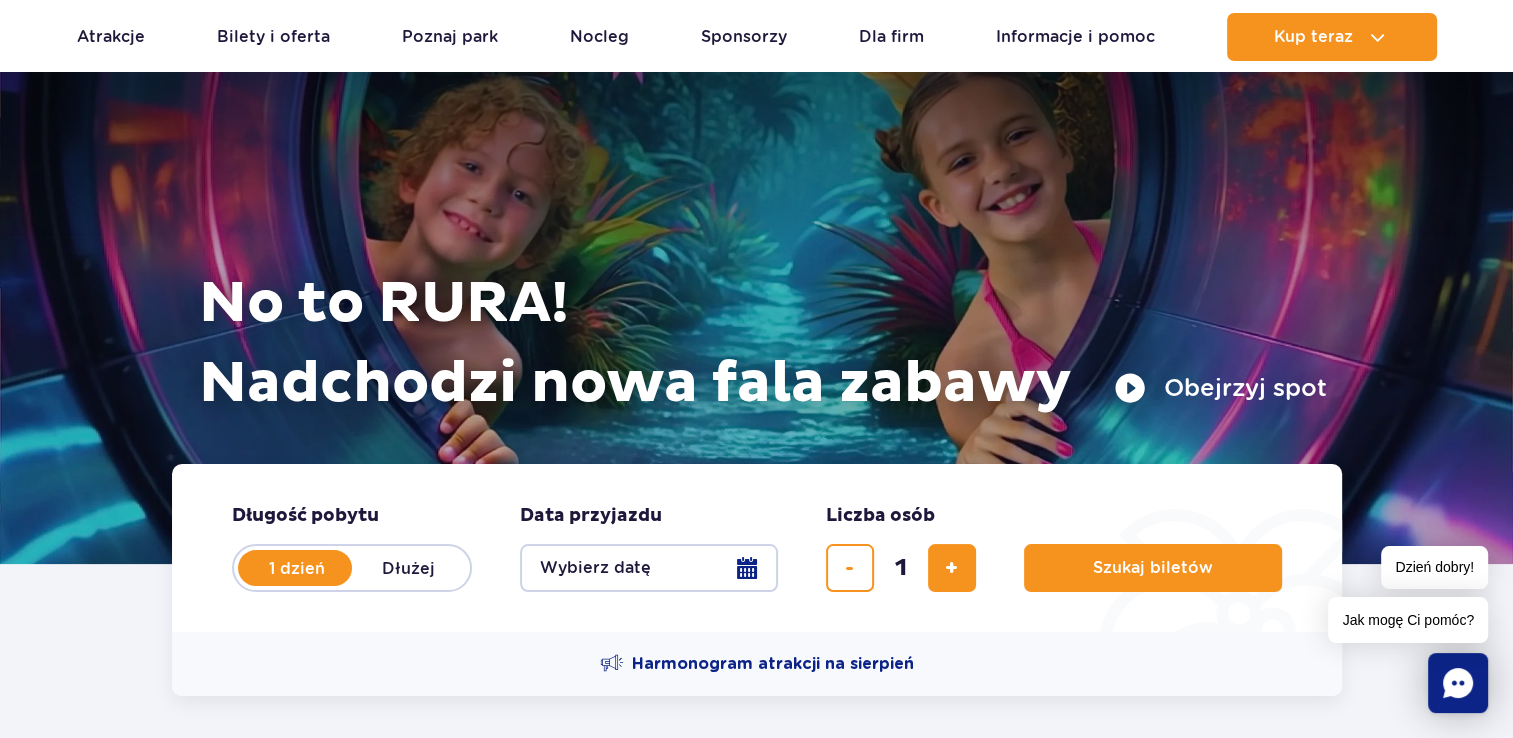 scroll, scrollTop: 200, scrollLeft: 0, axis: vertical 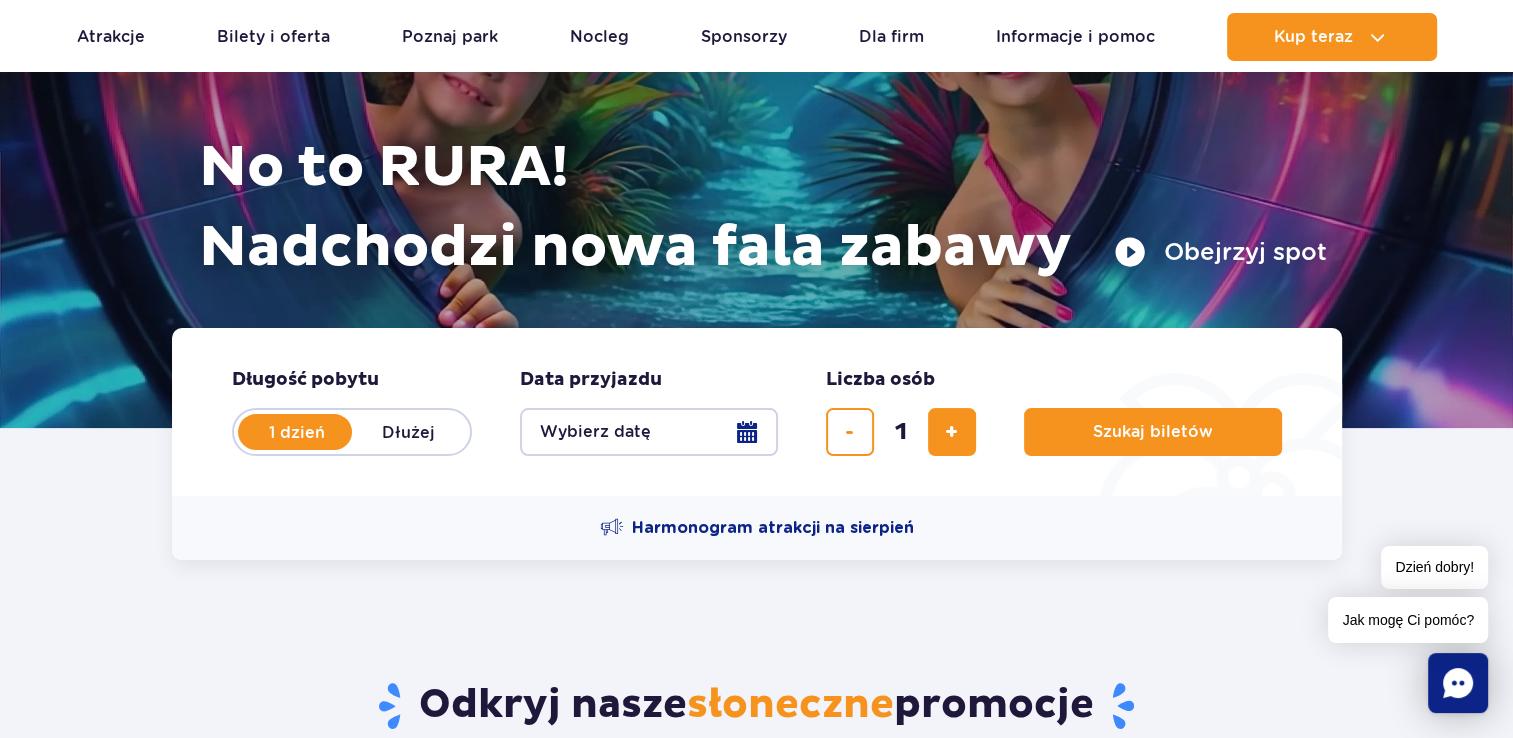 click on "Wybierz datę" at bounding box center (649, 432) 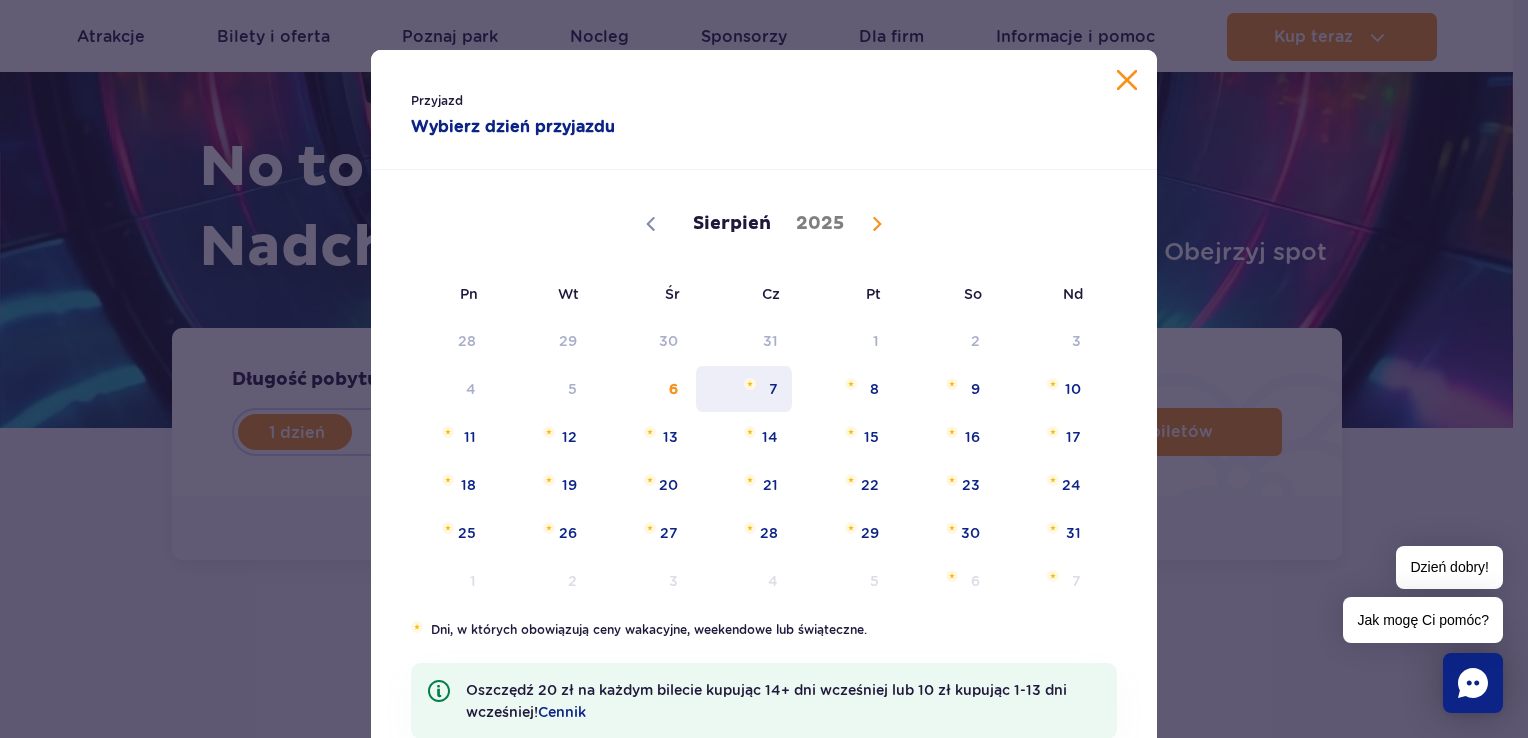 click on "7" at bounding box center [744, 389] 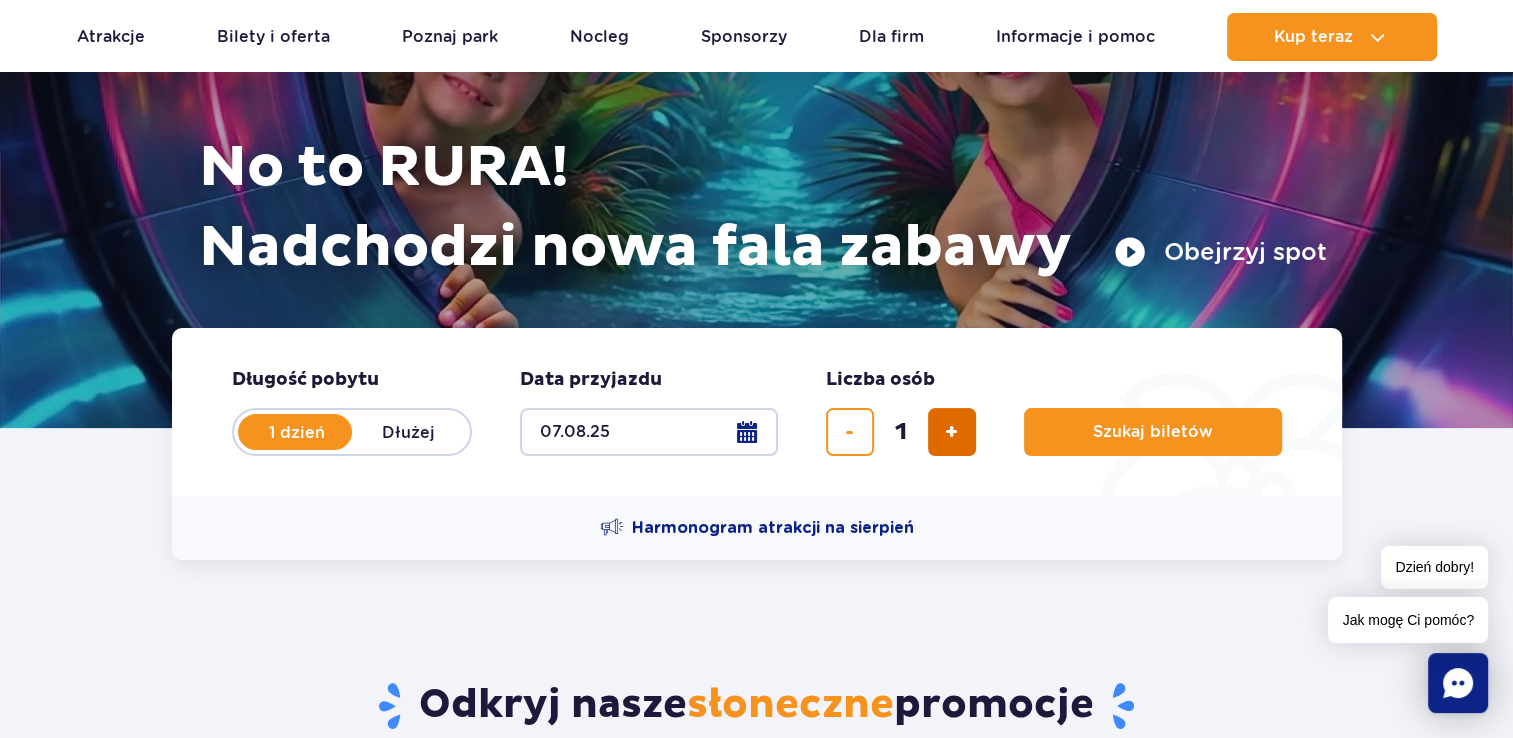 click at bounding box center [952, 432] 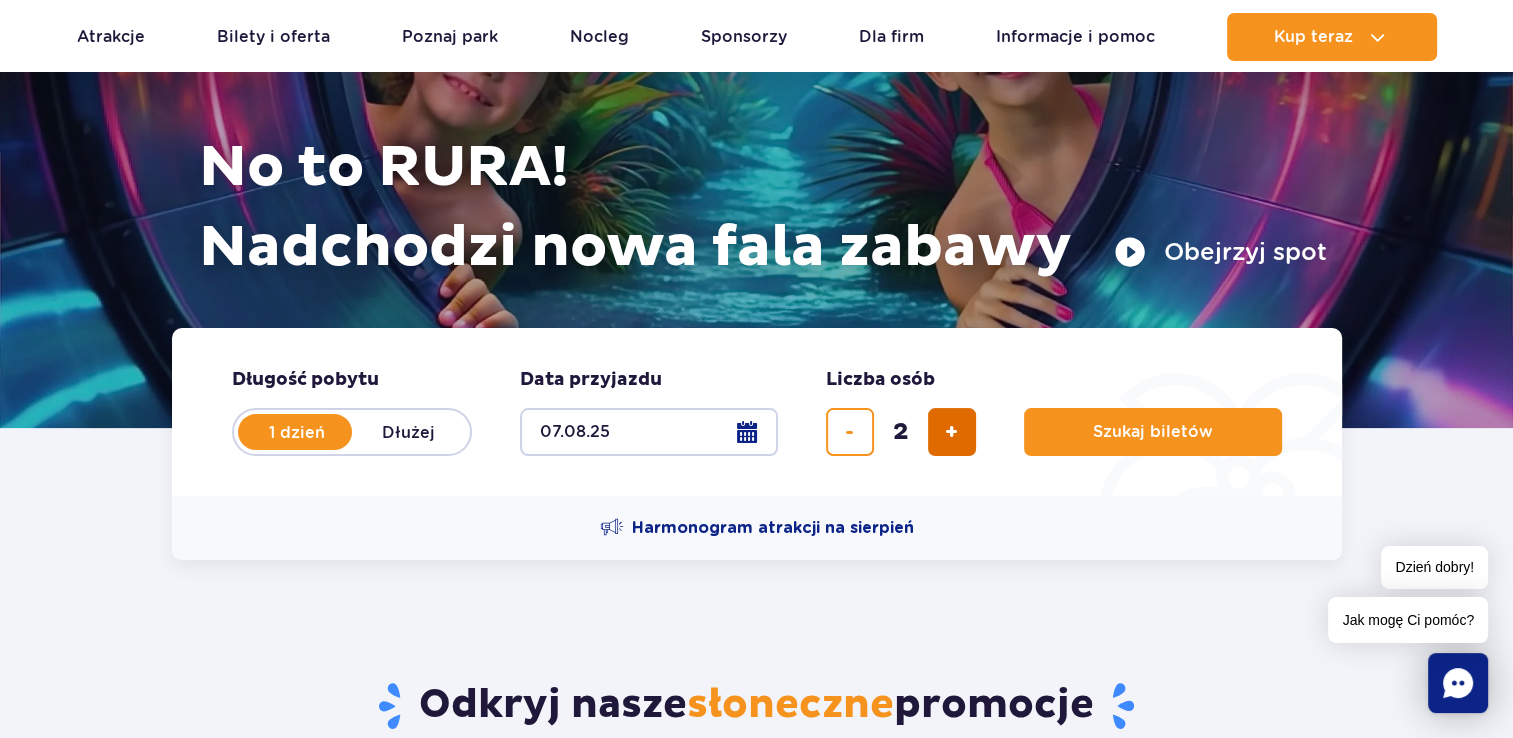 click at bounding box center [952, 432] 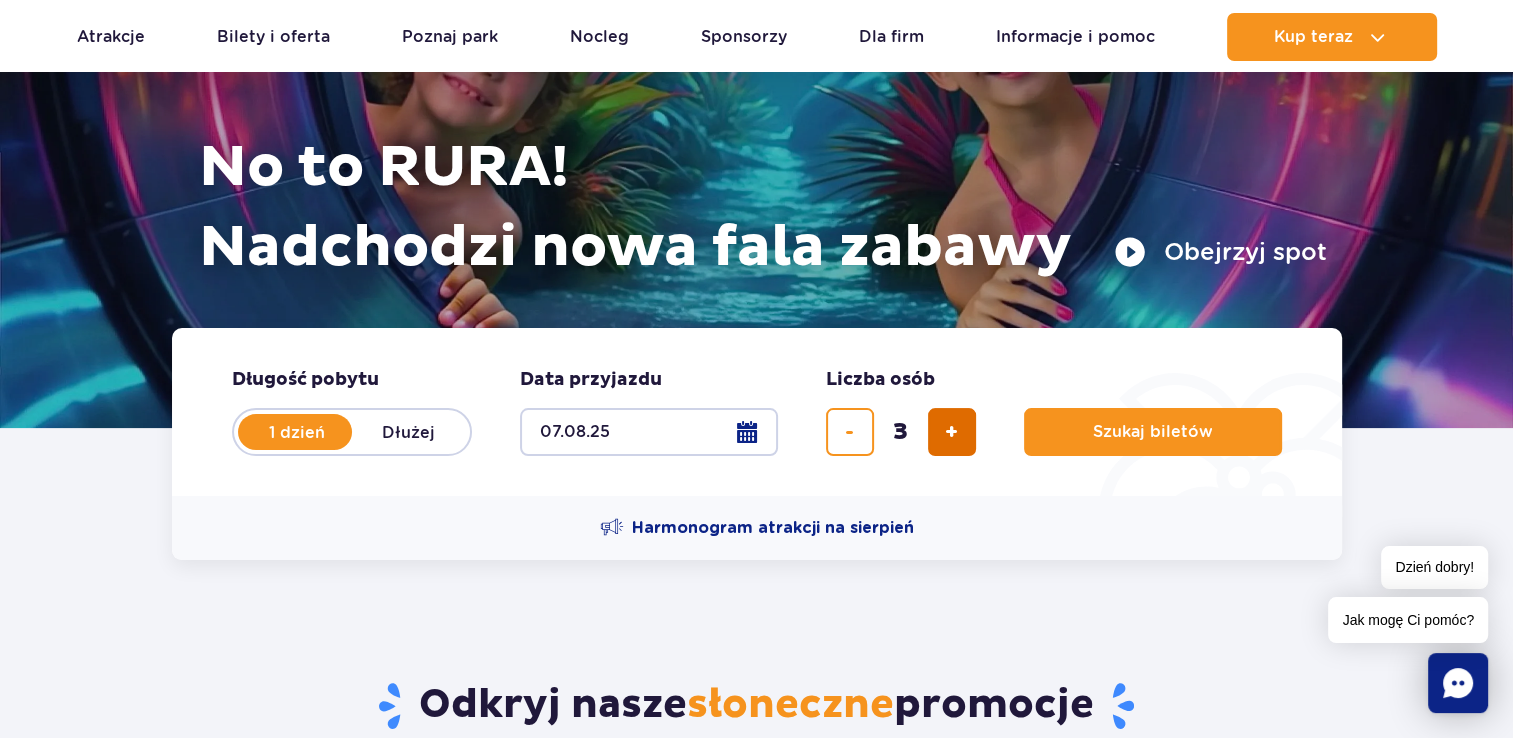 click at bounding box center [952, 432] 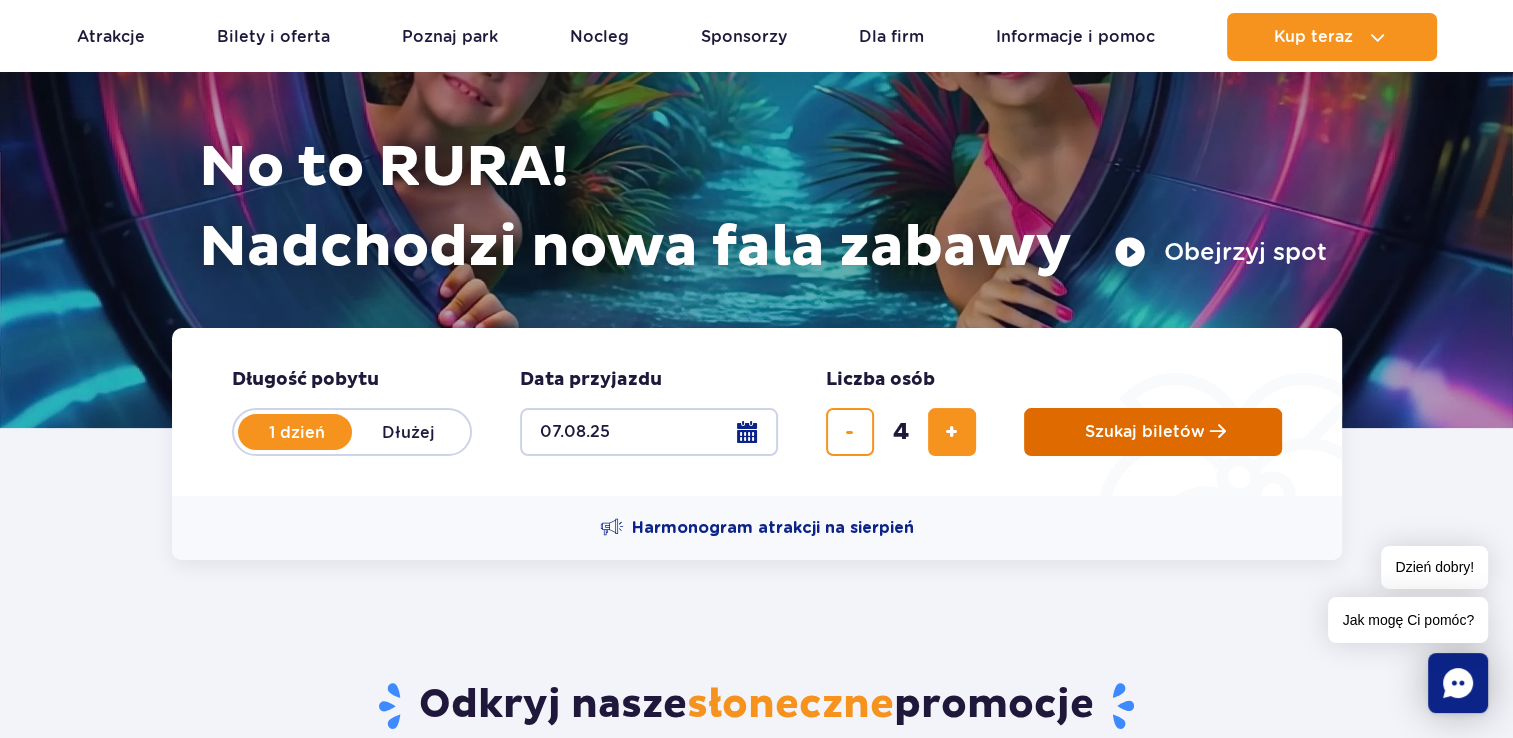 click on "Szukaj biletów" at bounding box center (1153, 432) 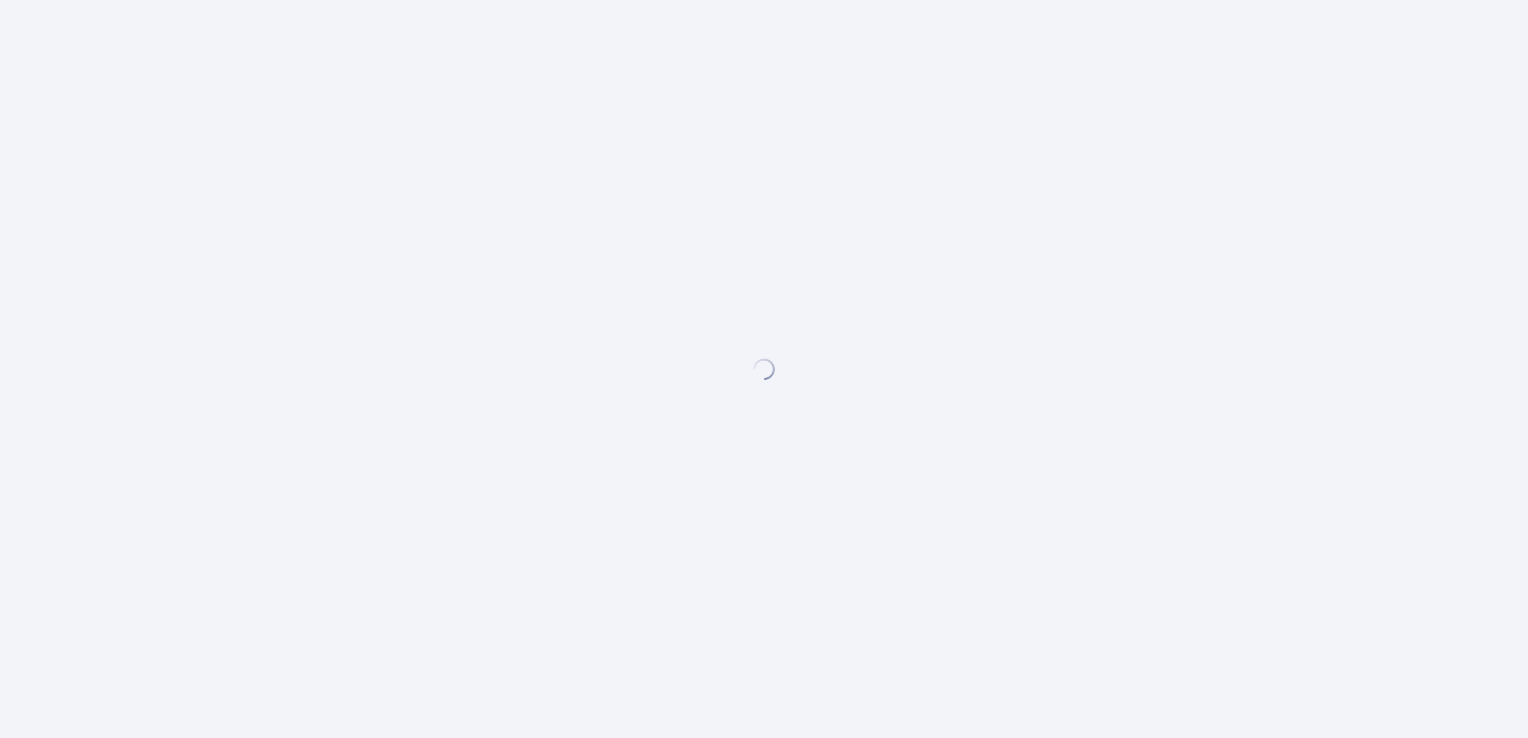 scroll, scrollTop: 0, scrollLeft: 0, axis: both 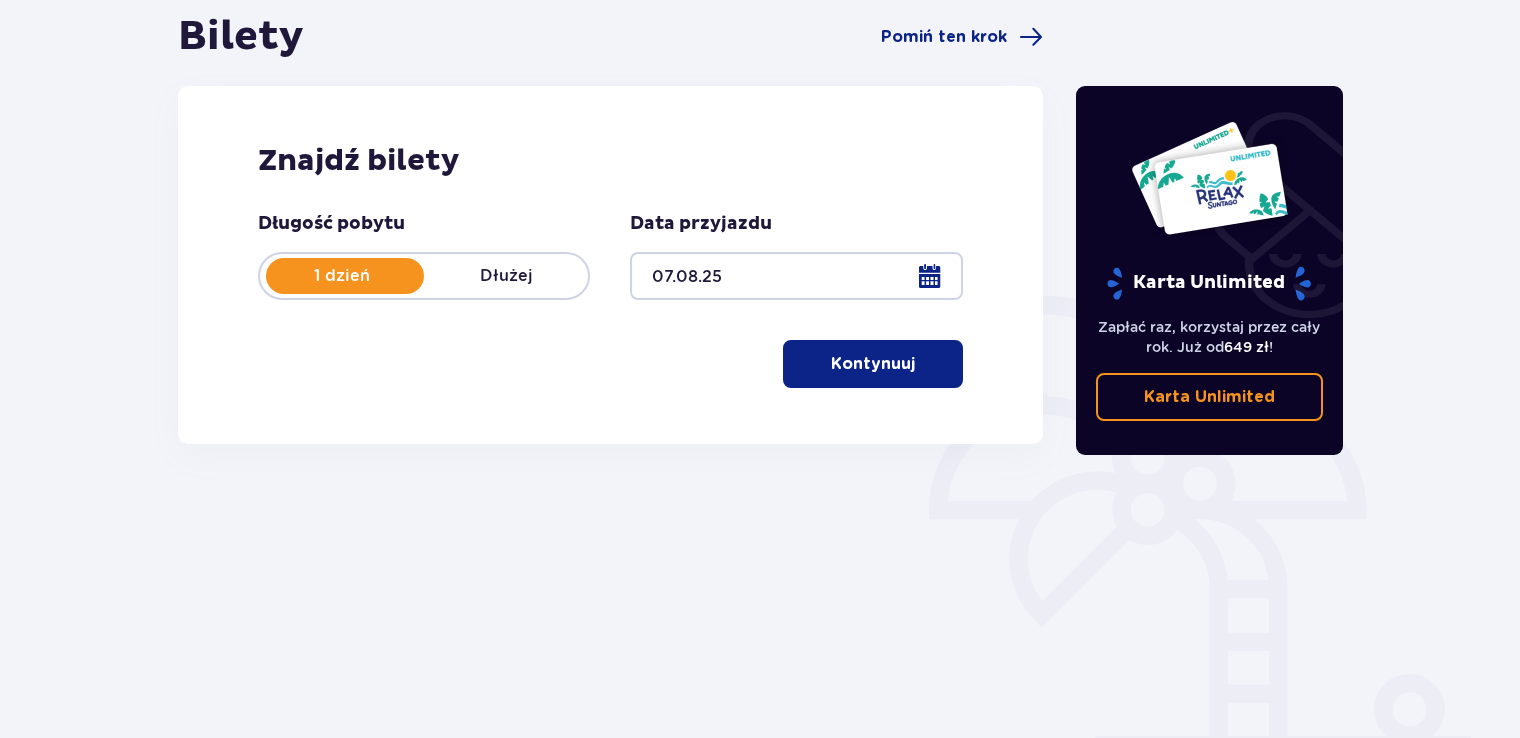 click on "Kontynuuj" at bounding box center [873, 364] 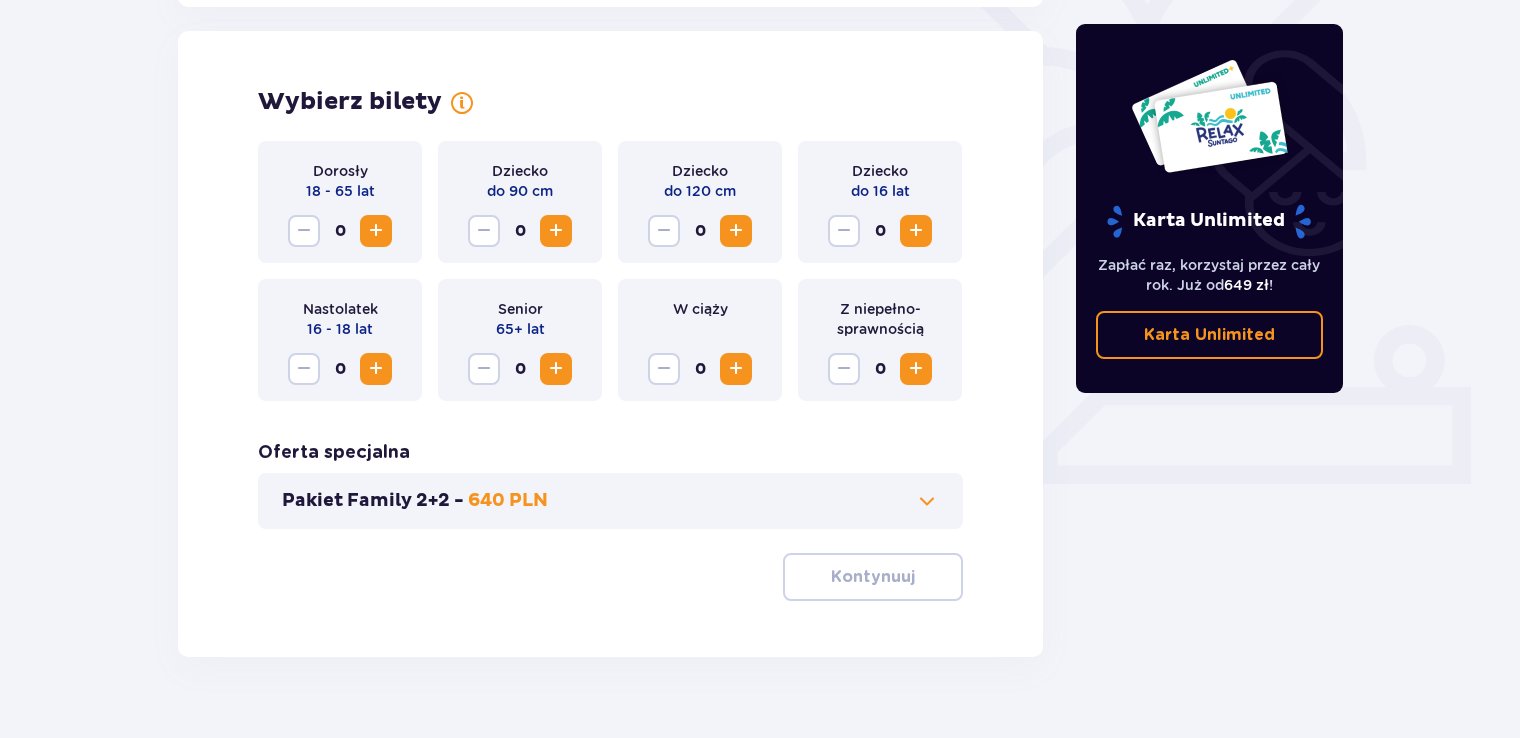 scroll, scrollTop: 556, scrollLeft: 0, axis: vertical 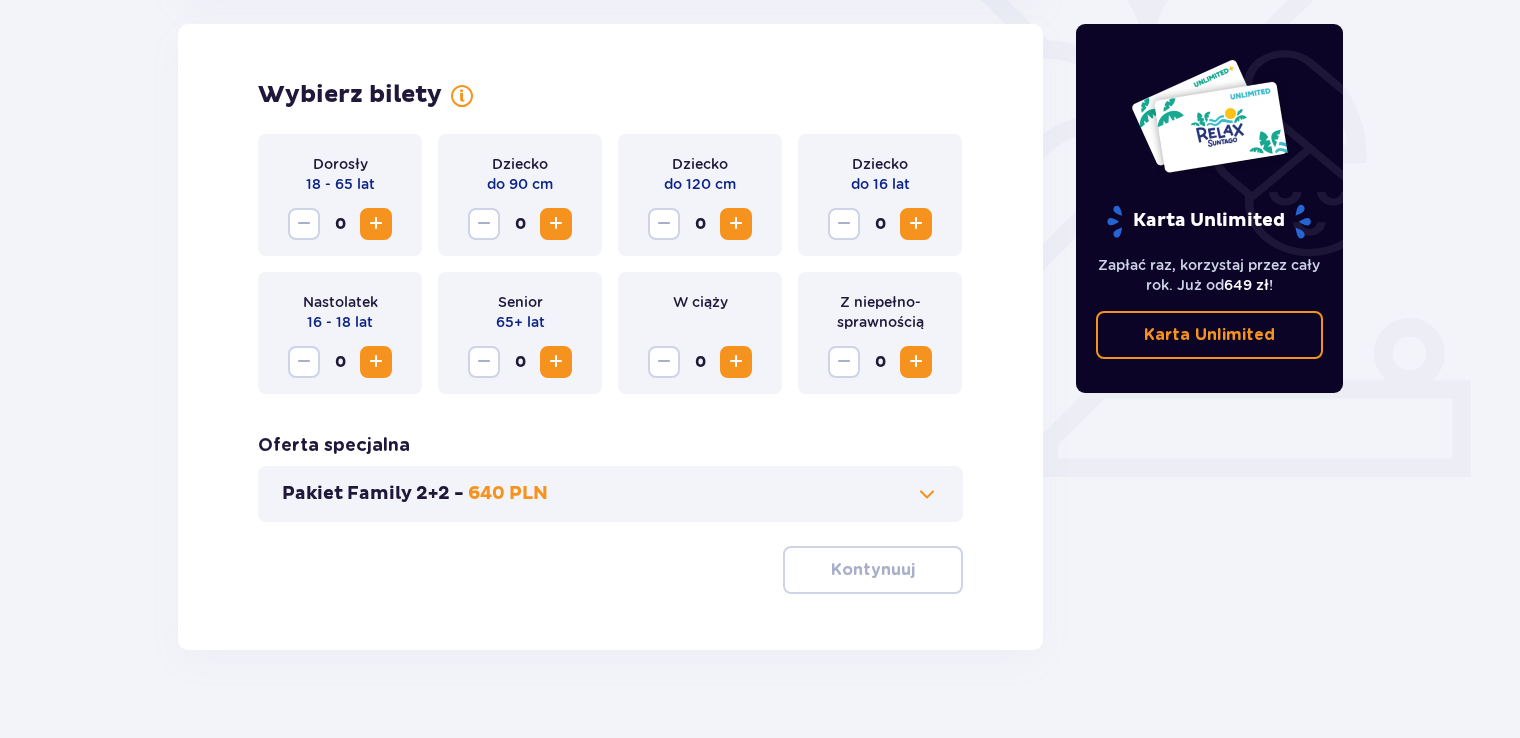 click at bounding box center [376, 224] 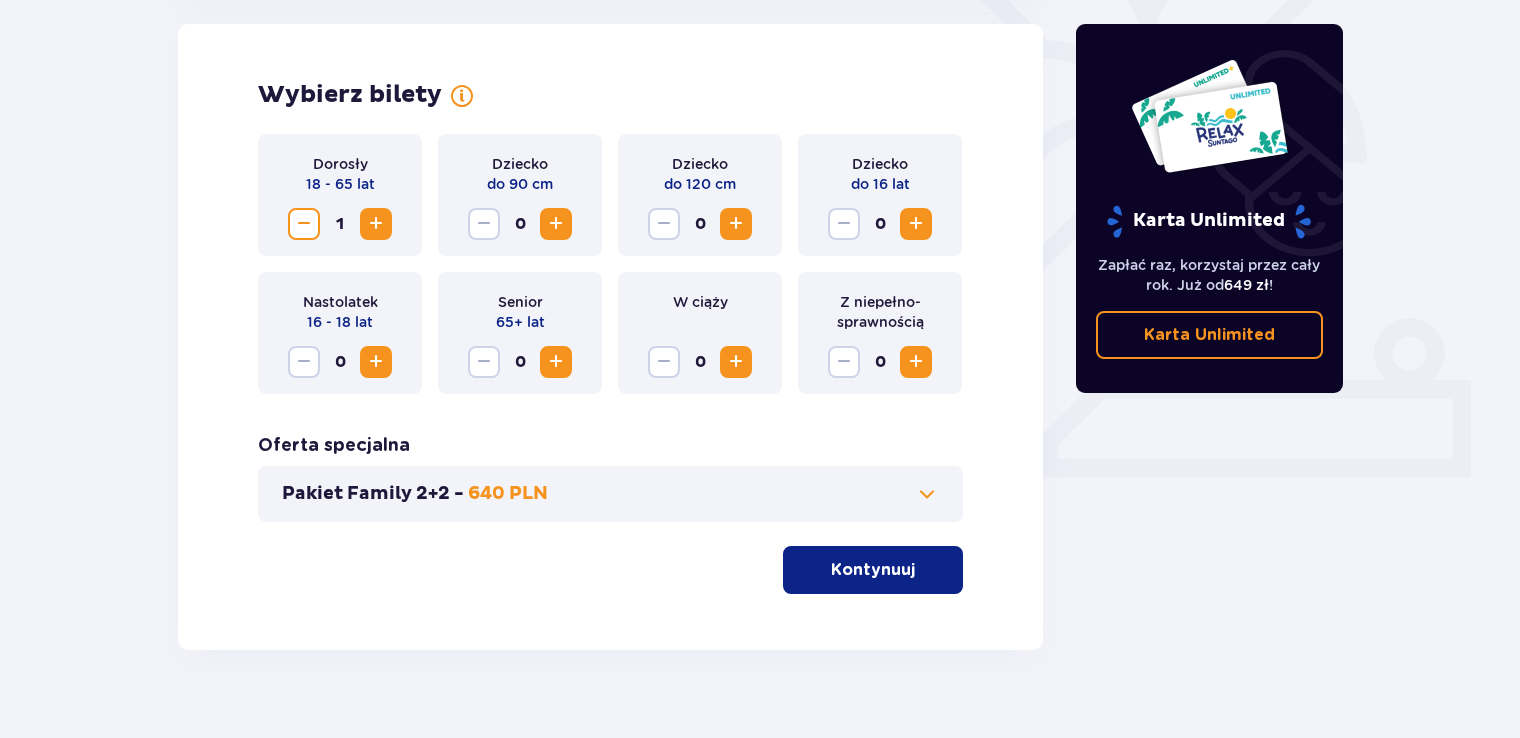 click at bounding box center [376, 224] 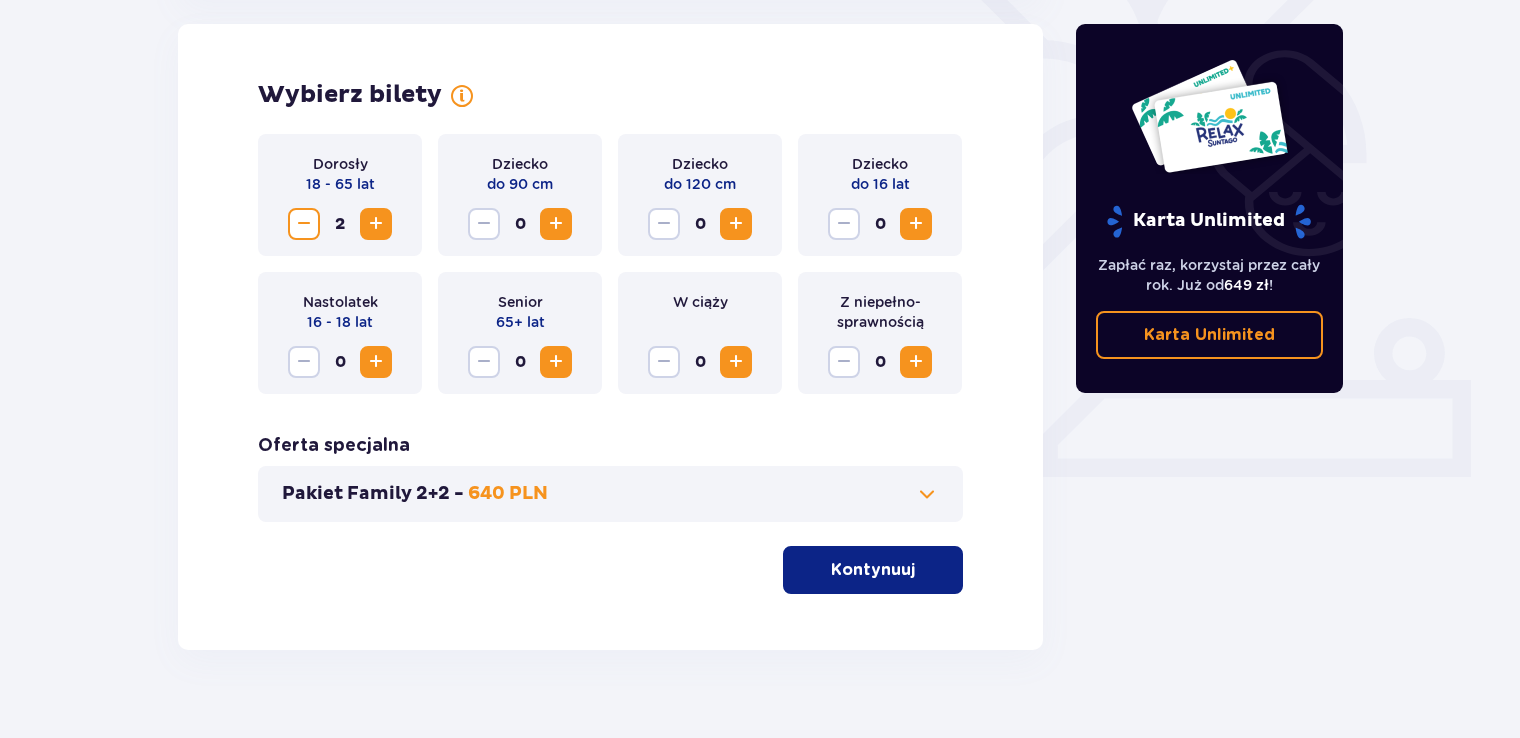 click at bounding box center (736, 224) 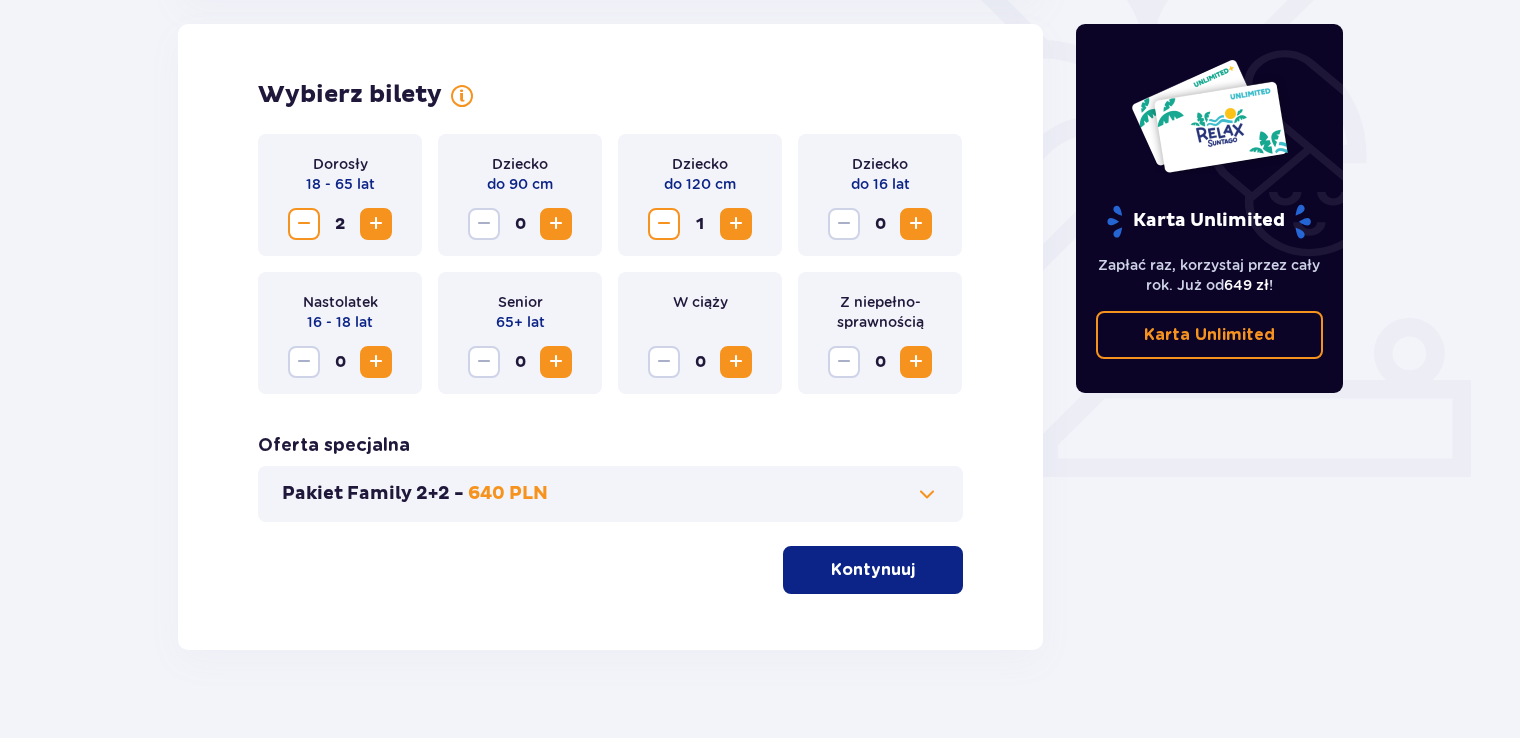 click at bounding box center (916, 224) 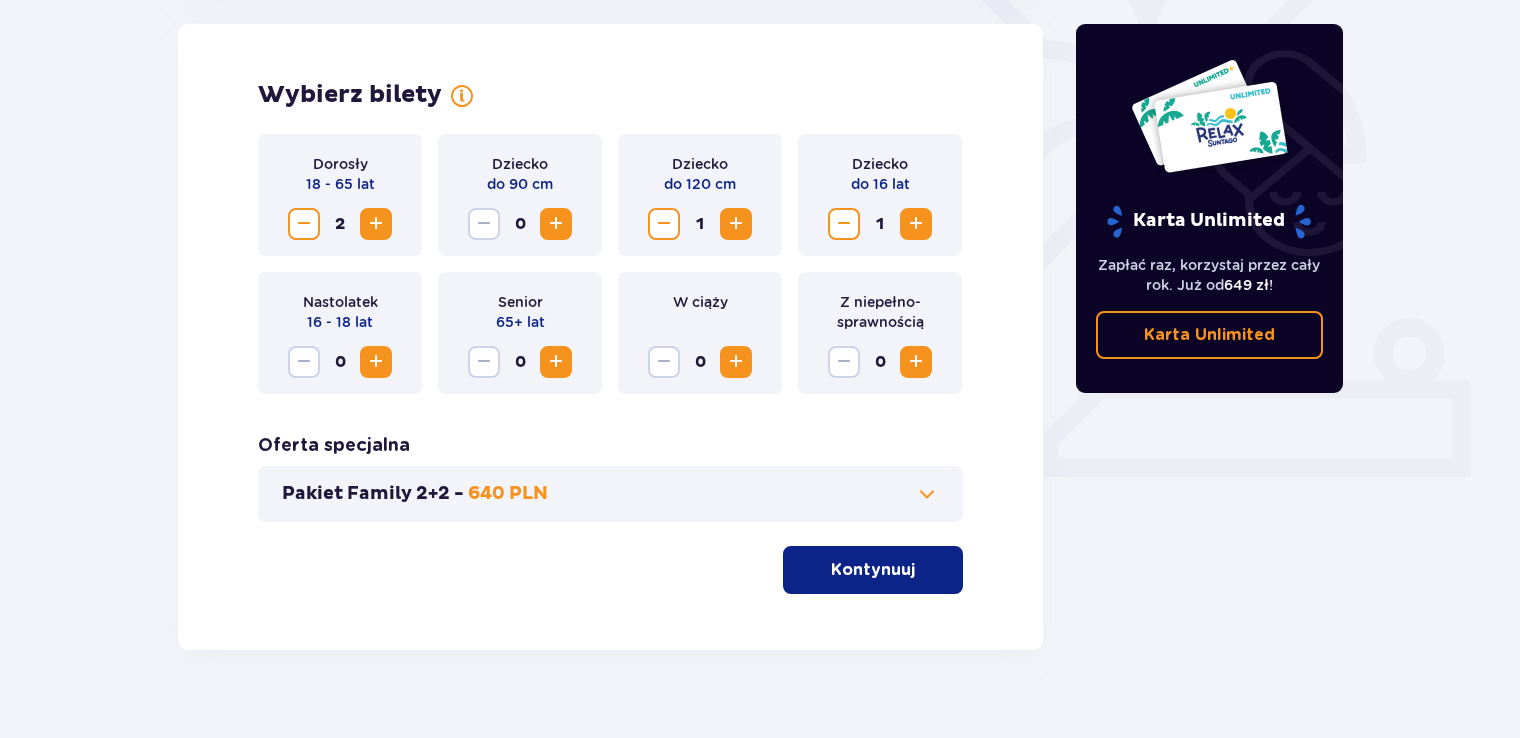 click on "Kontynuuj" at bounding box center [873, 570] 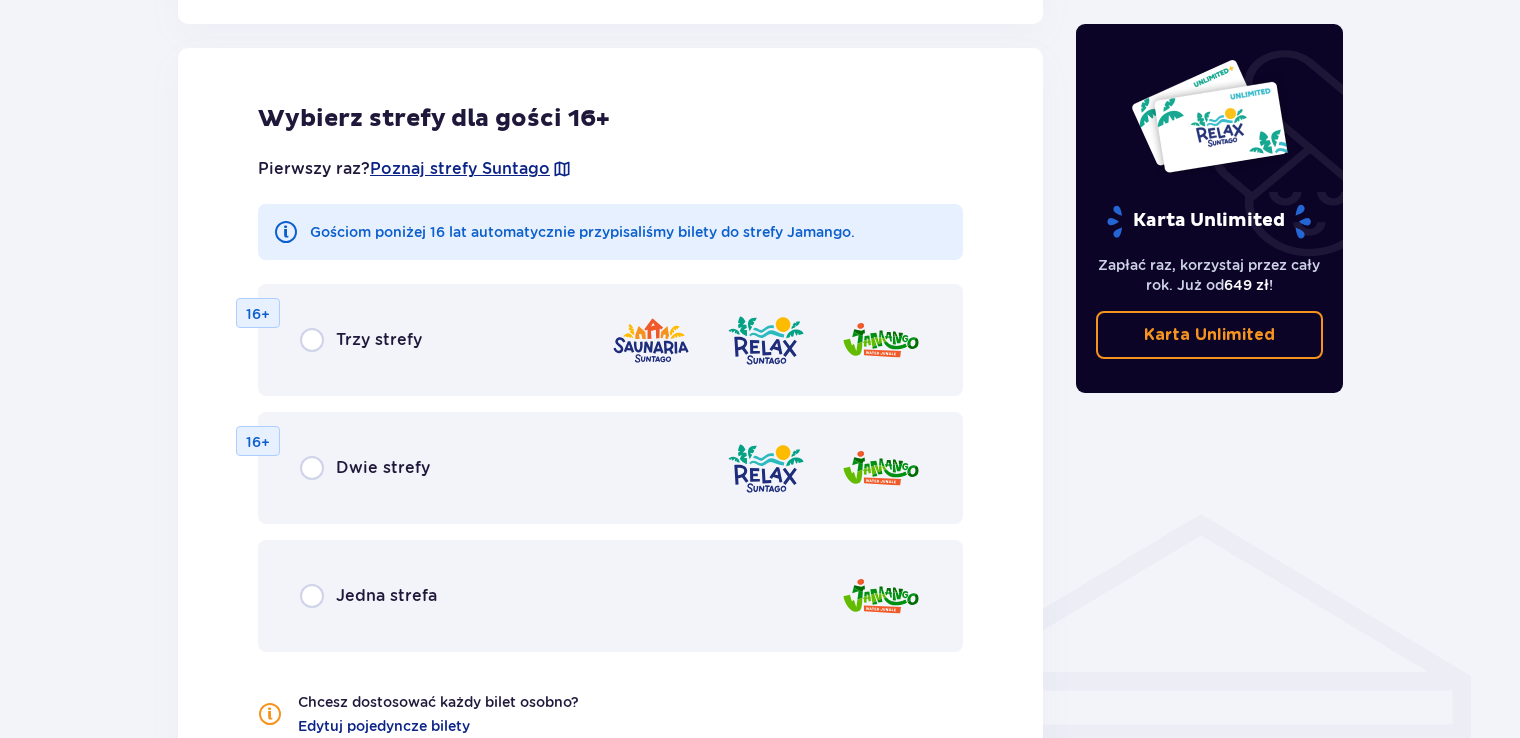 scroll, scrollTop: 1310, scrollLeft: 0, axis: vertical 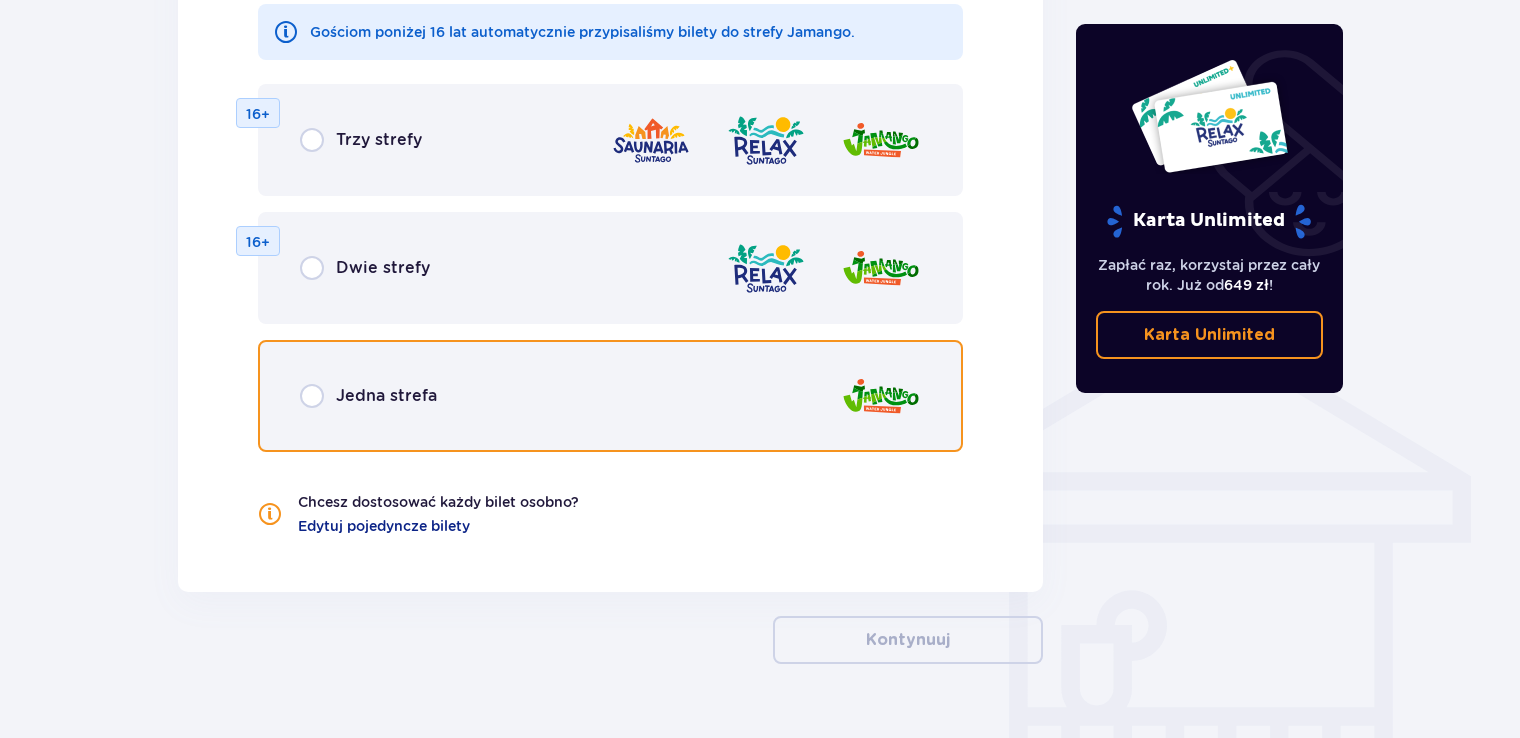 click at bounding box center [312, 396] 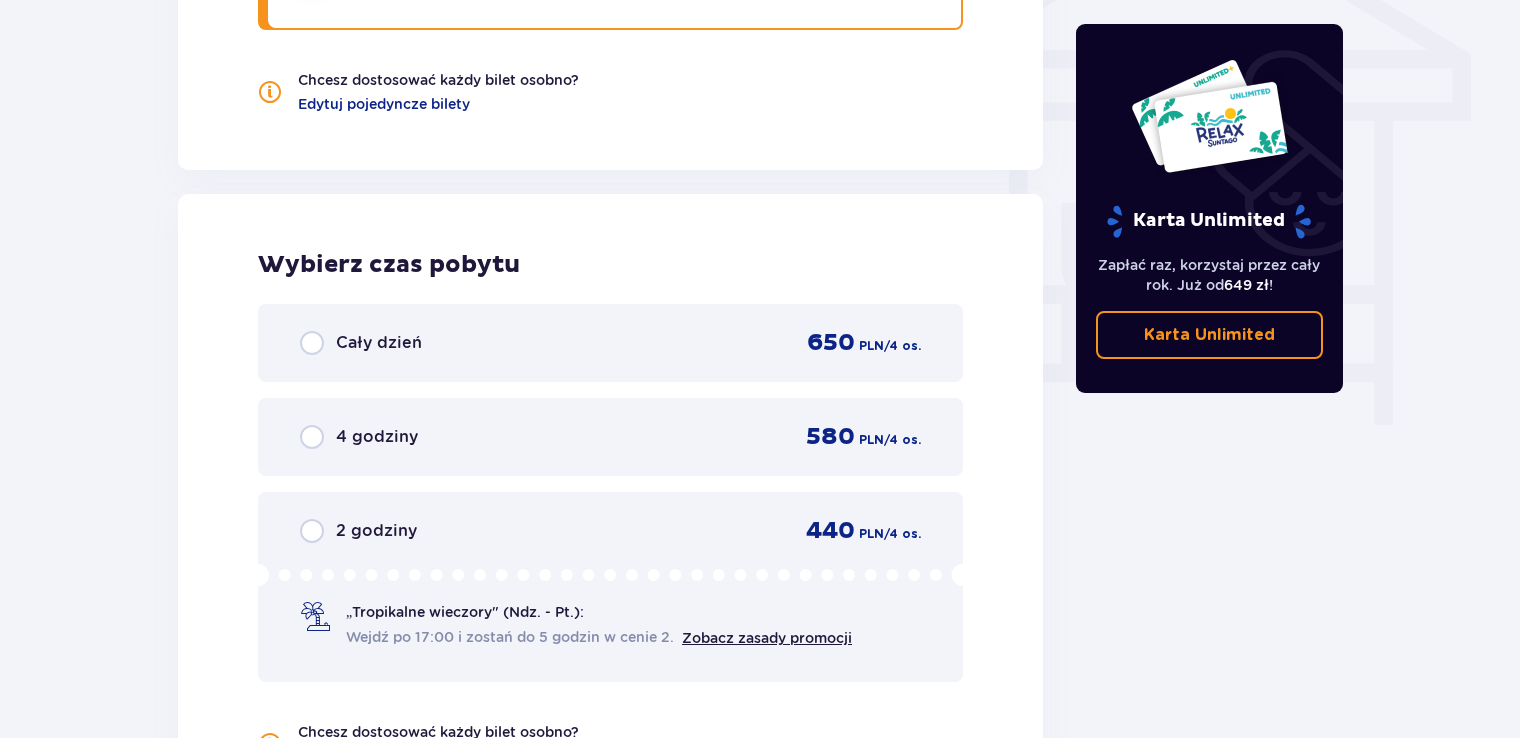 scroll, scrollTop: 1778, scrollLeft: 0, axis: vertical 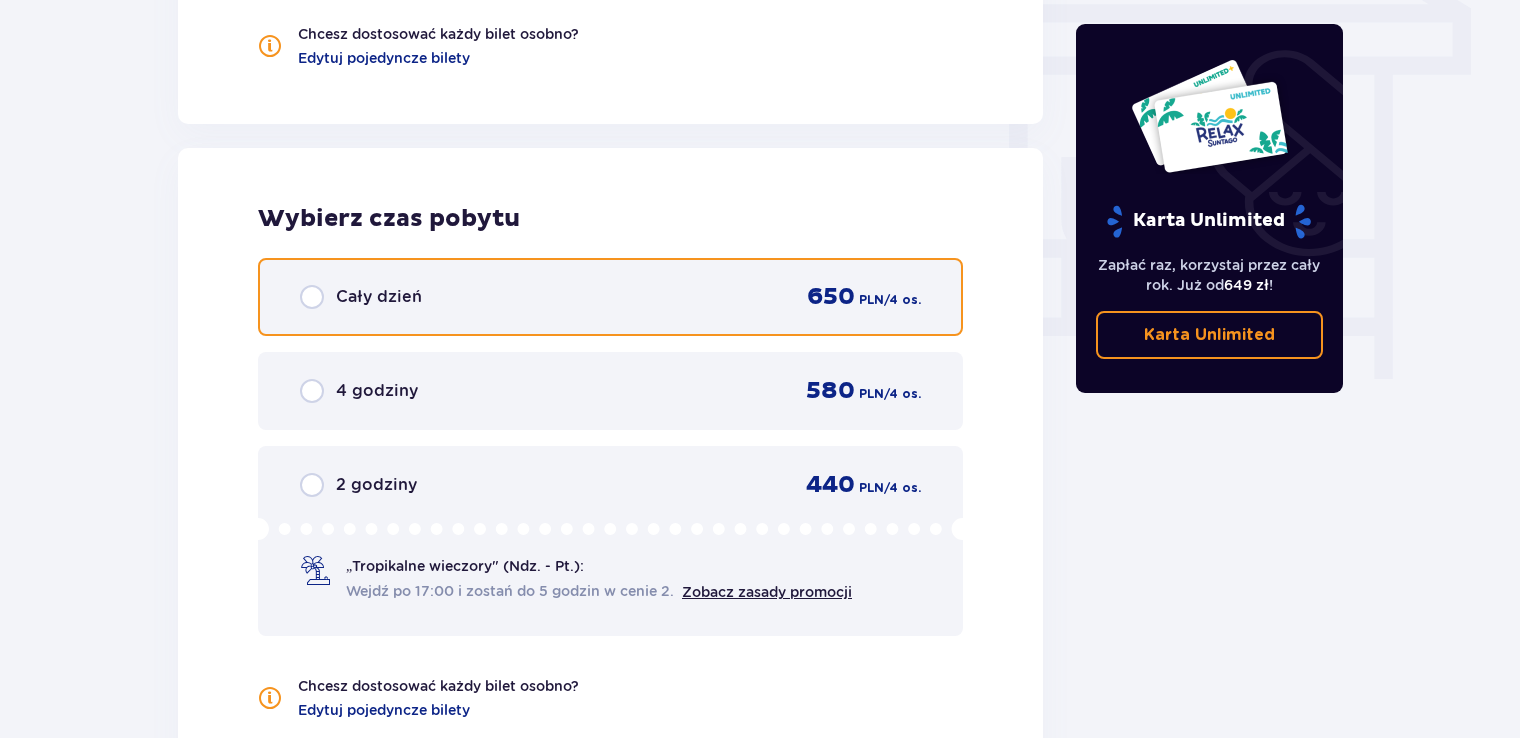 click at bounding box center (312, 297) 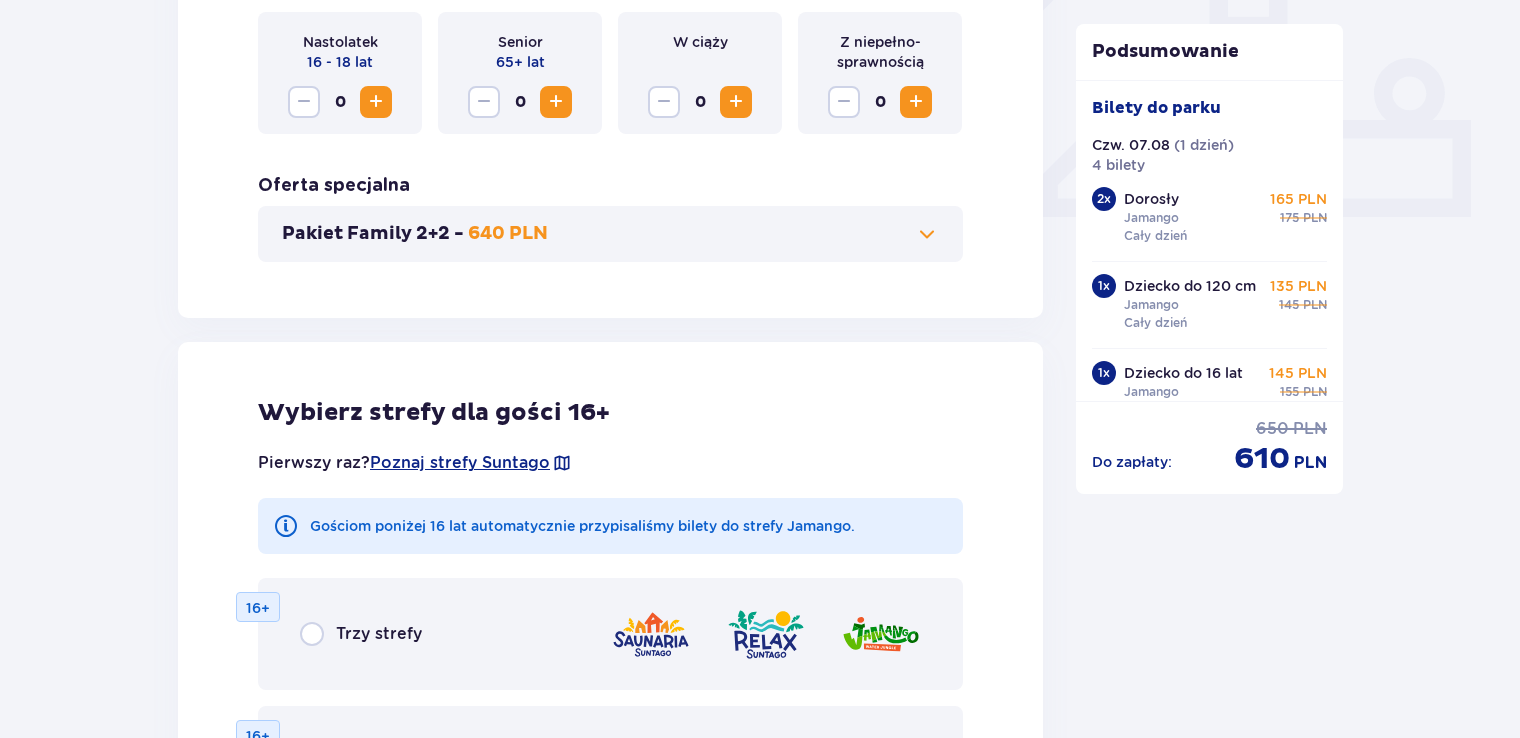 scroll, scrollTop: 817, scrollLeft: 0, axis: vertical 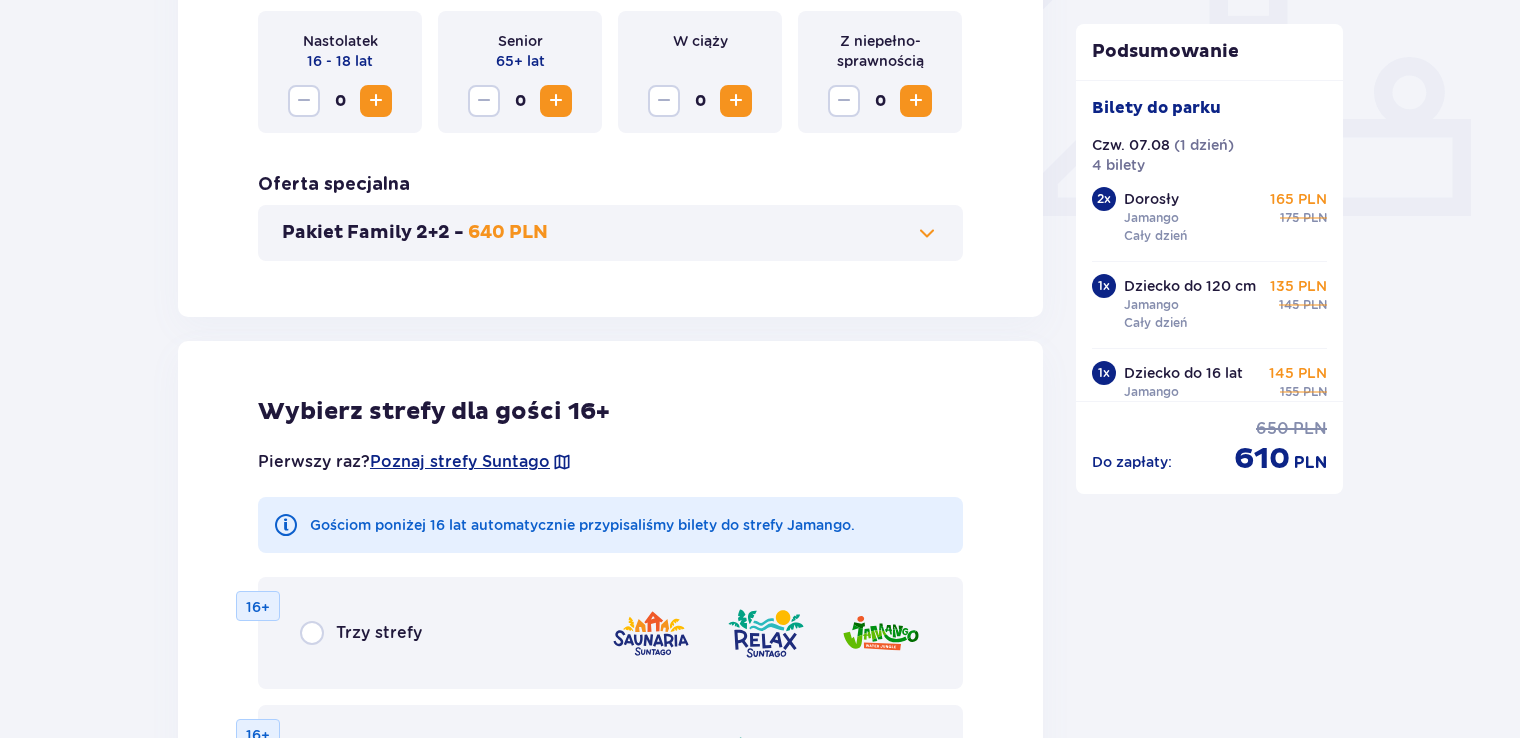 click at bounding box center [927, 233] 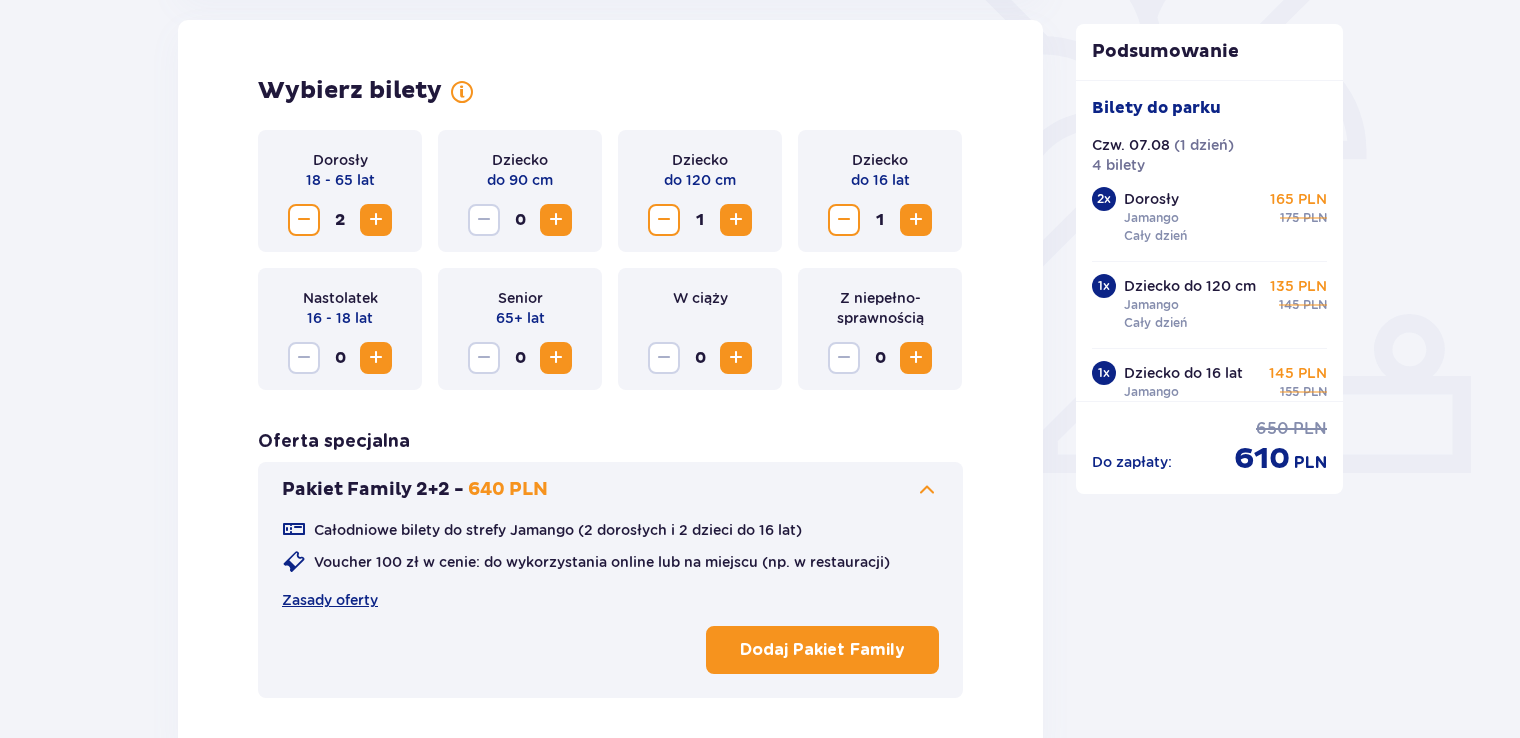 scroll, scrollTop: 556, scrollLeft: 0, axis: vertical 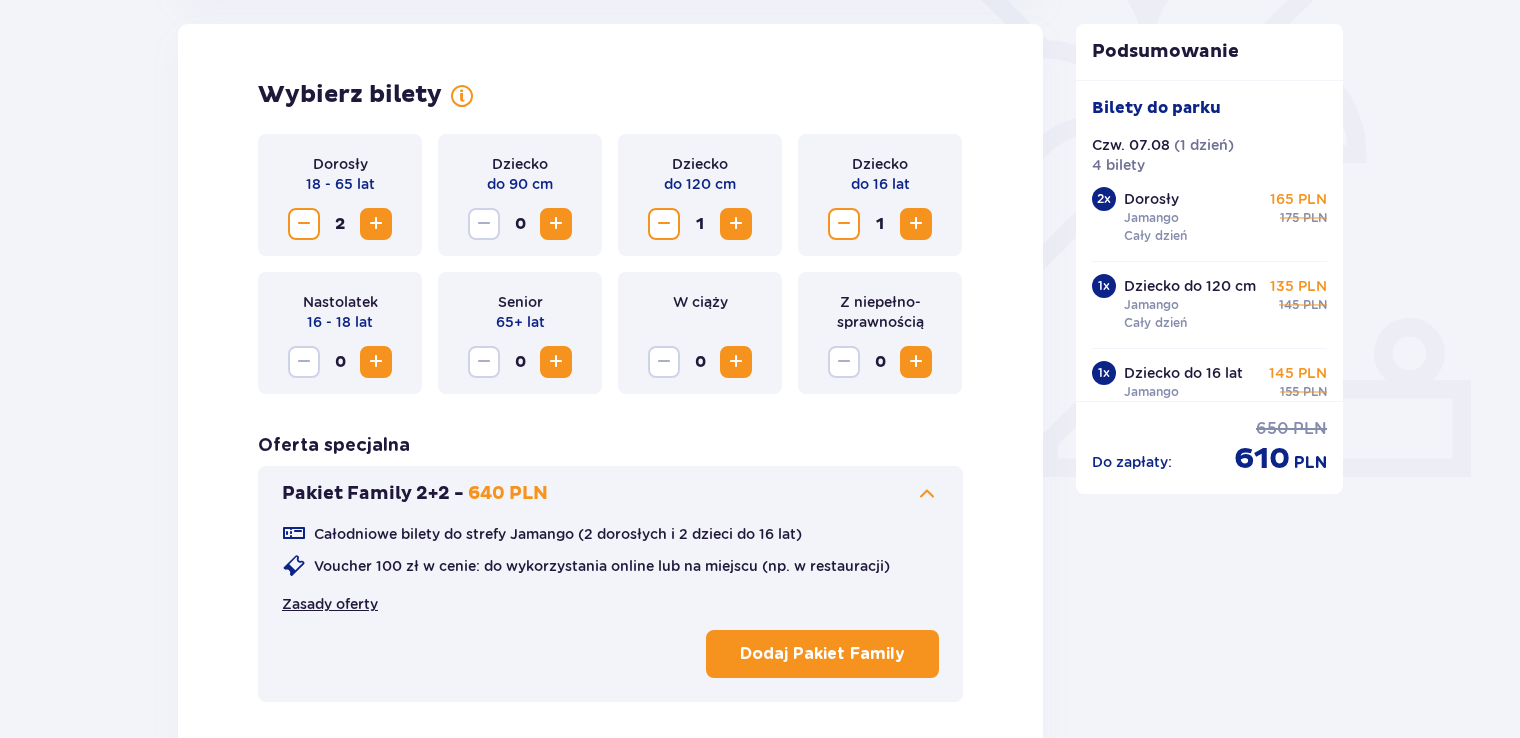 click on "Zasady oferty" at bounding box center [330, 604] 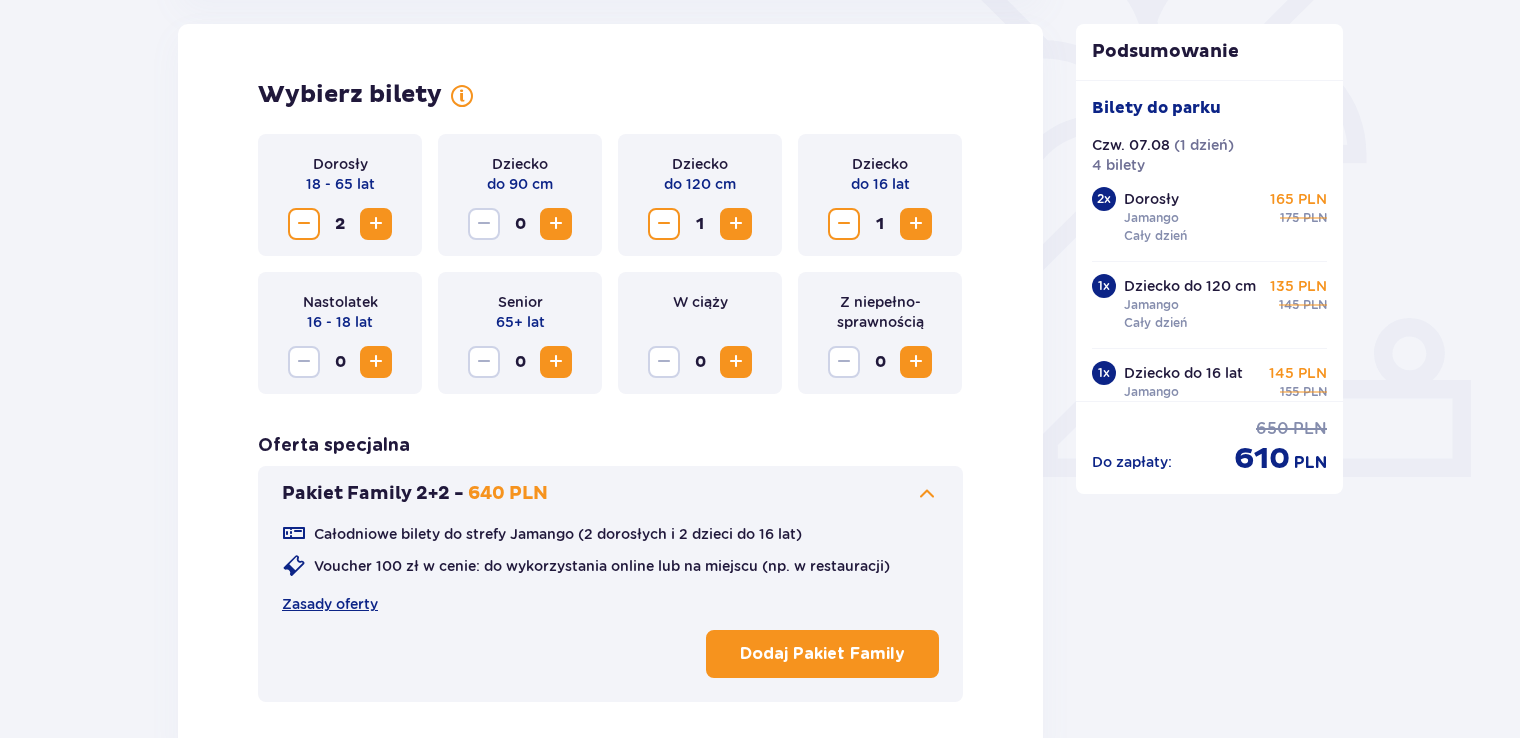click on "Dodaj Pakiet Family" at bounding box center (822, 654) 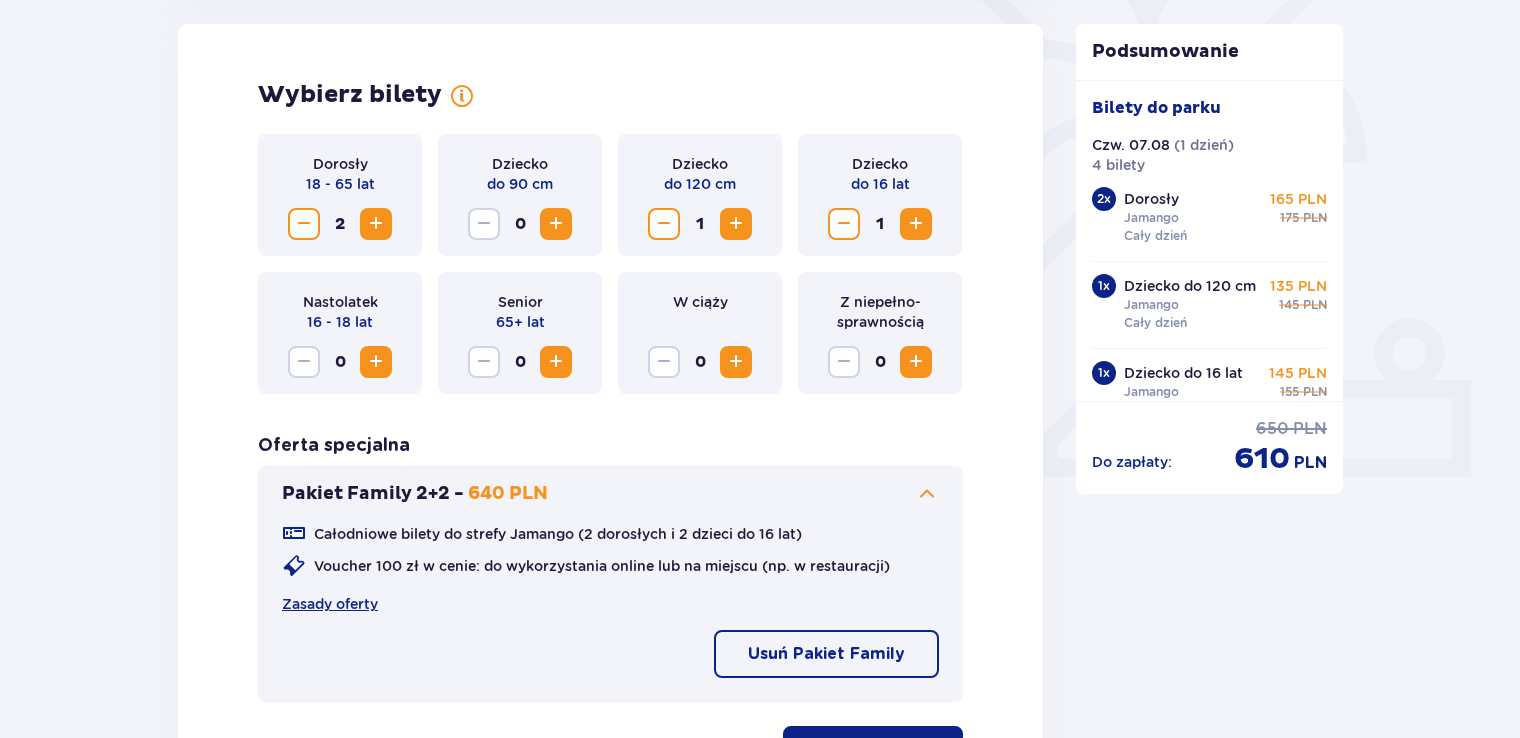 scroll, scrollTop: 57, scrollLeft: 0, axis: vertical 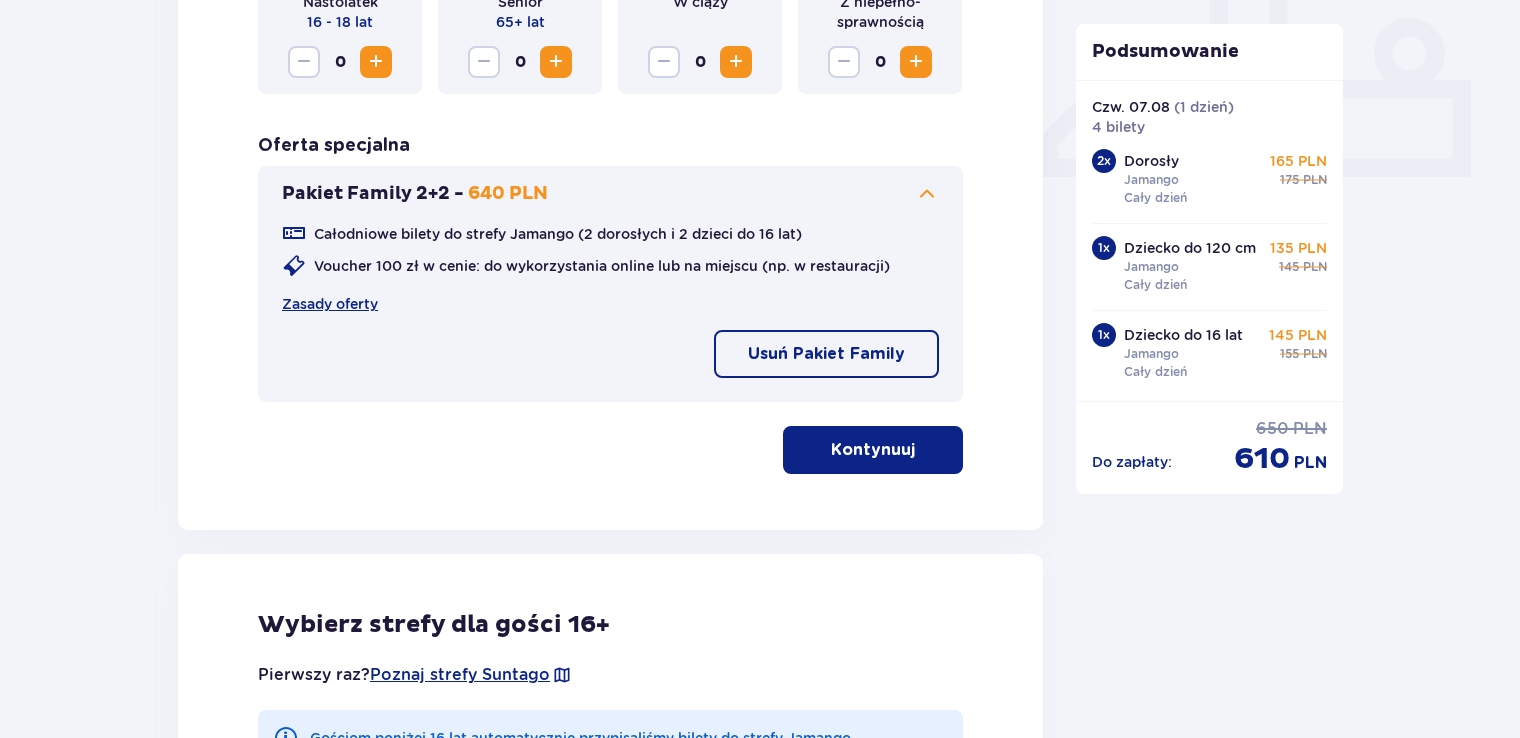click on "Kontynuuj" at bounding box center (873, 450) 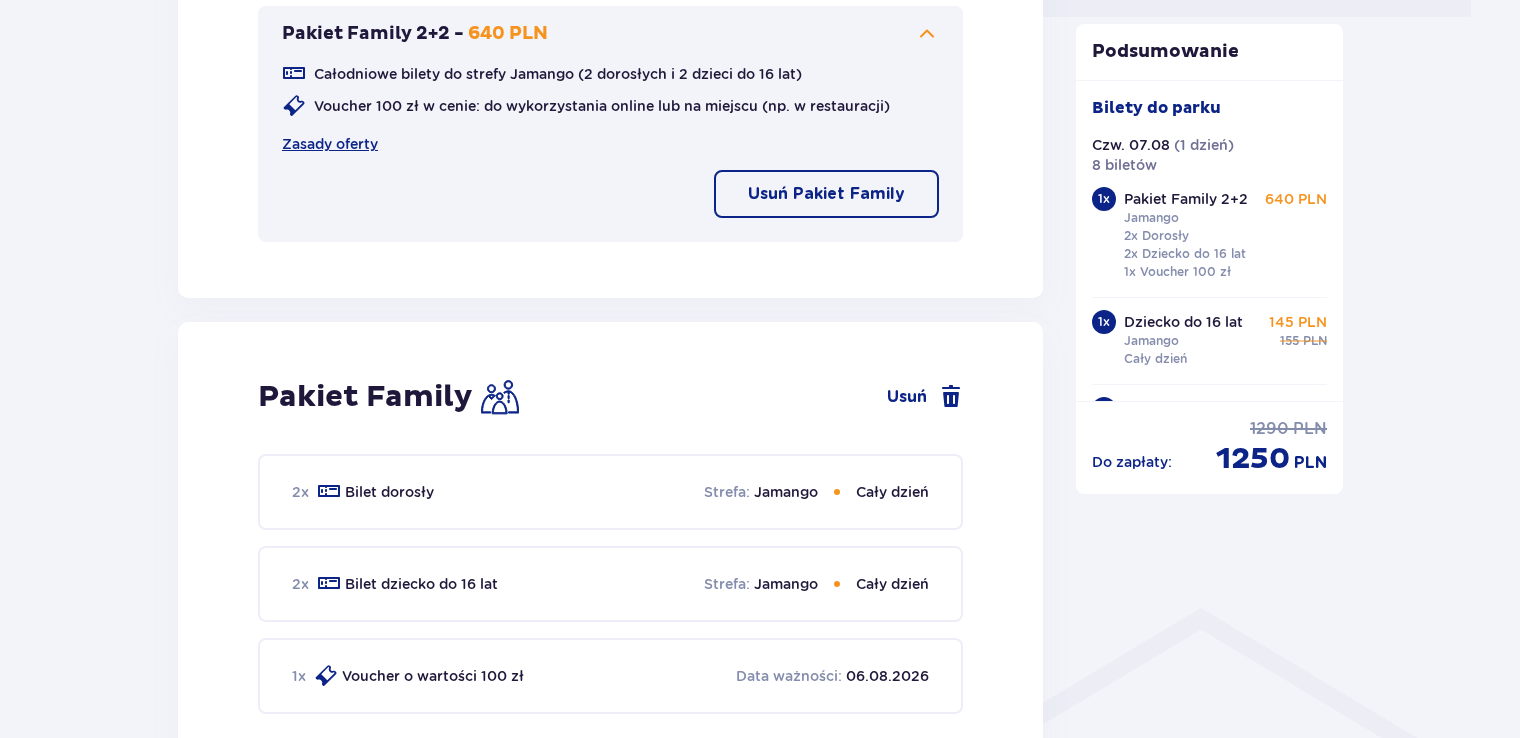 scroll, scrollTop: 1014, scrollLeft: 0, axis: vertical 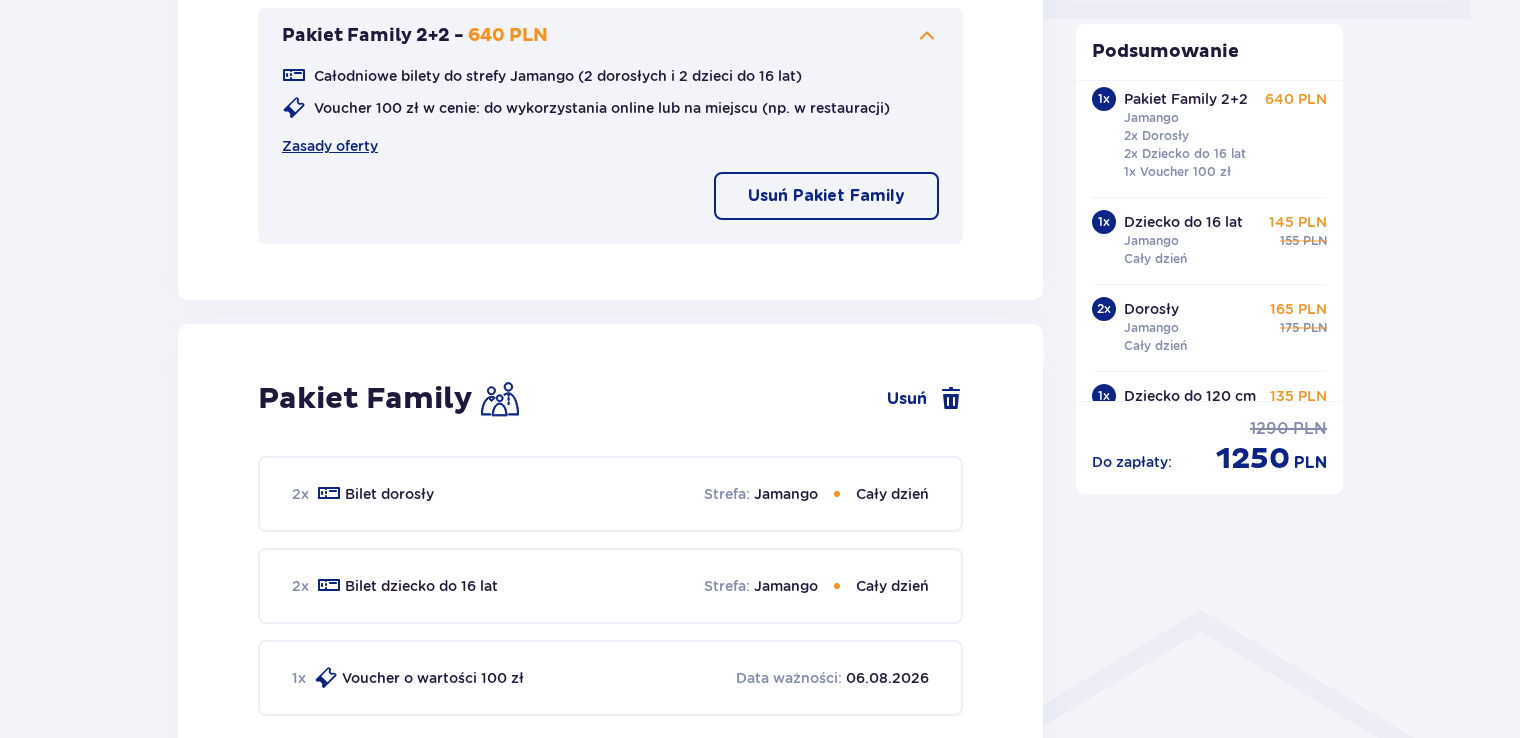 click on "Dziecko do 16 lat Jamango Cały dzień" at bounding box center (1183, 240) 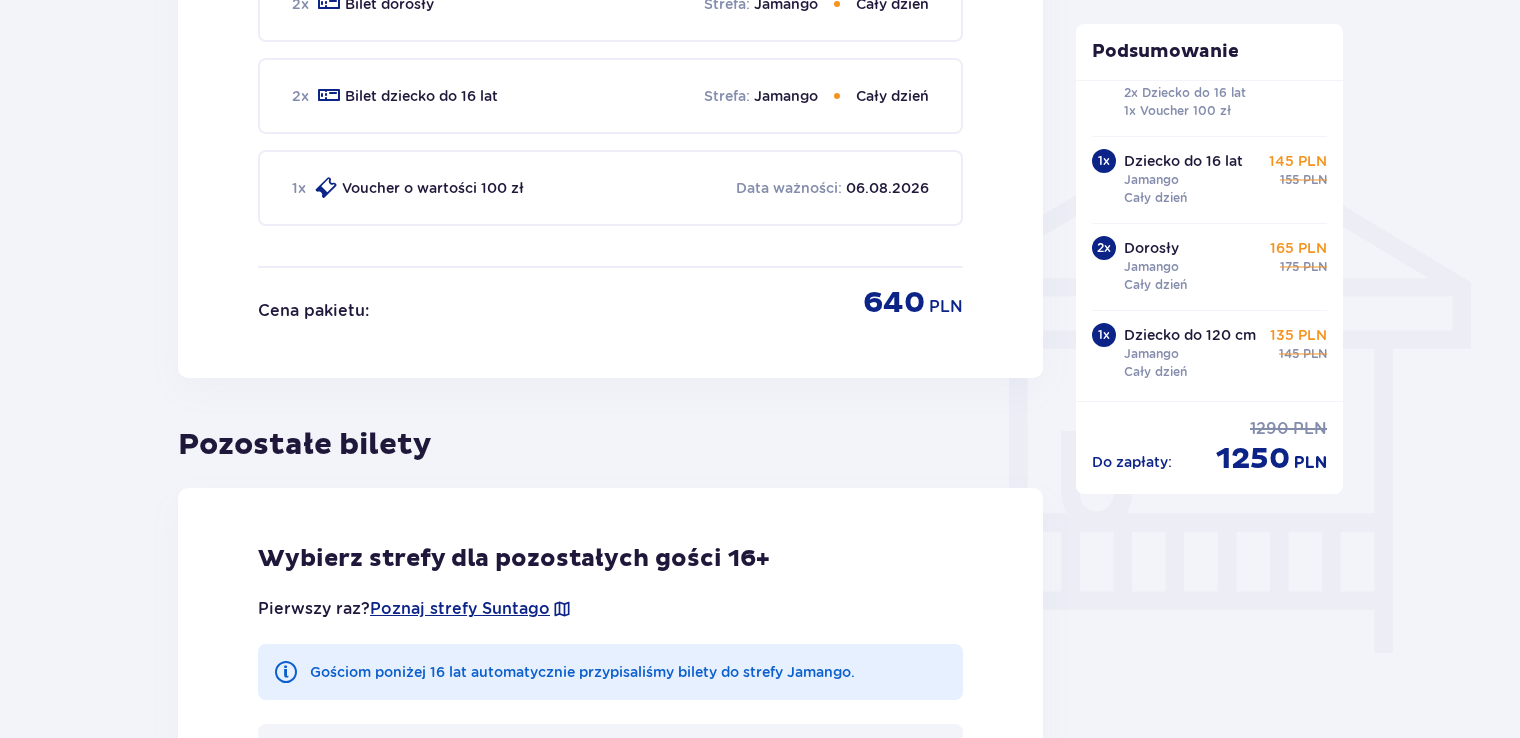 scroll, scrollTop: 1514, scrollLeft: 0, axis: vertical 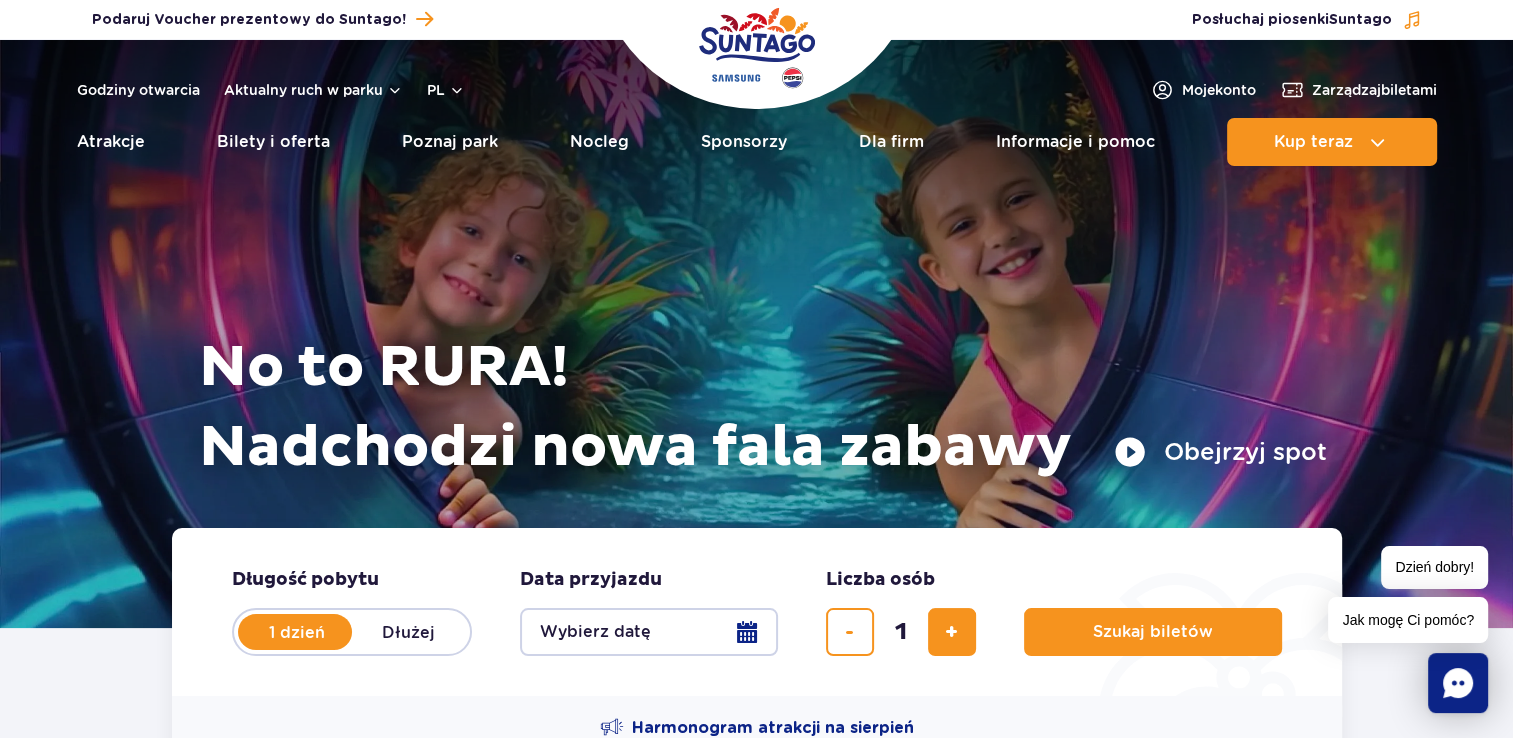 click on "Wybierz datę" at bounding box center (649, 632) 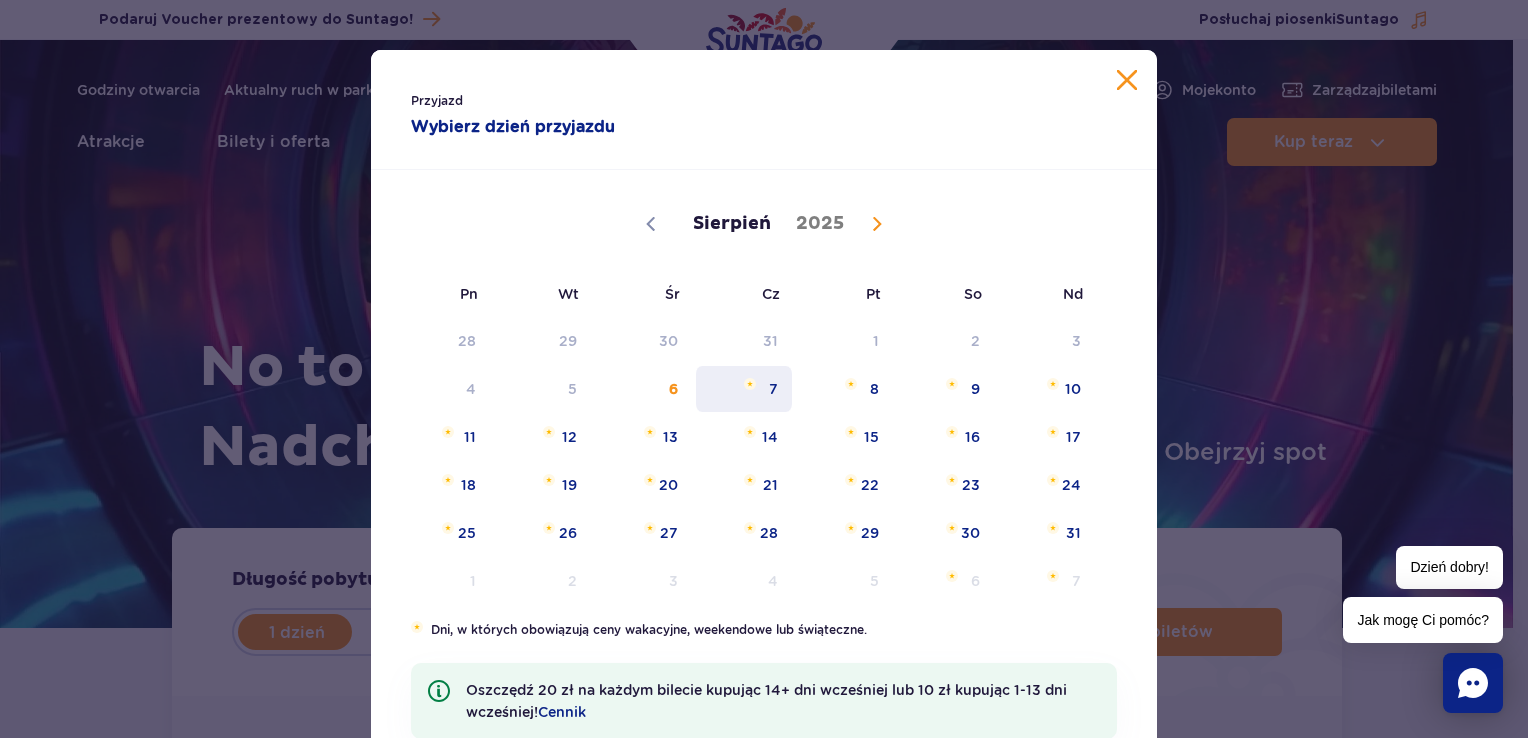 click on "7" at bounding box center [744, 389] 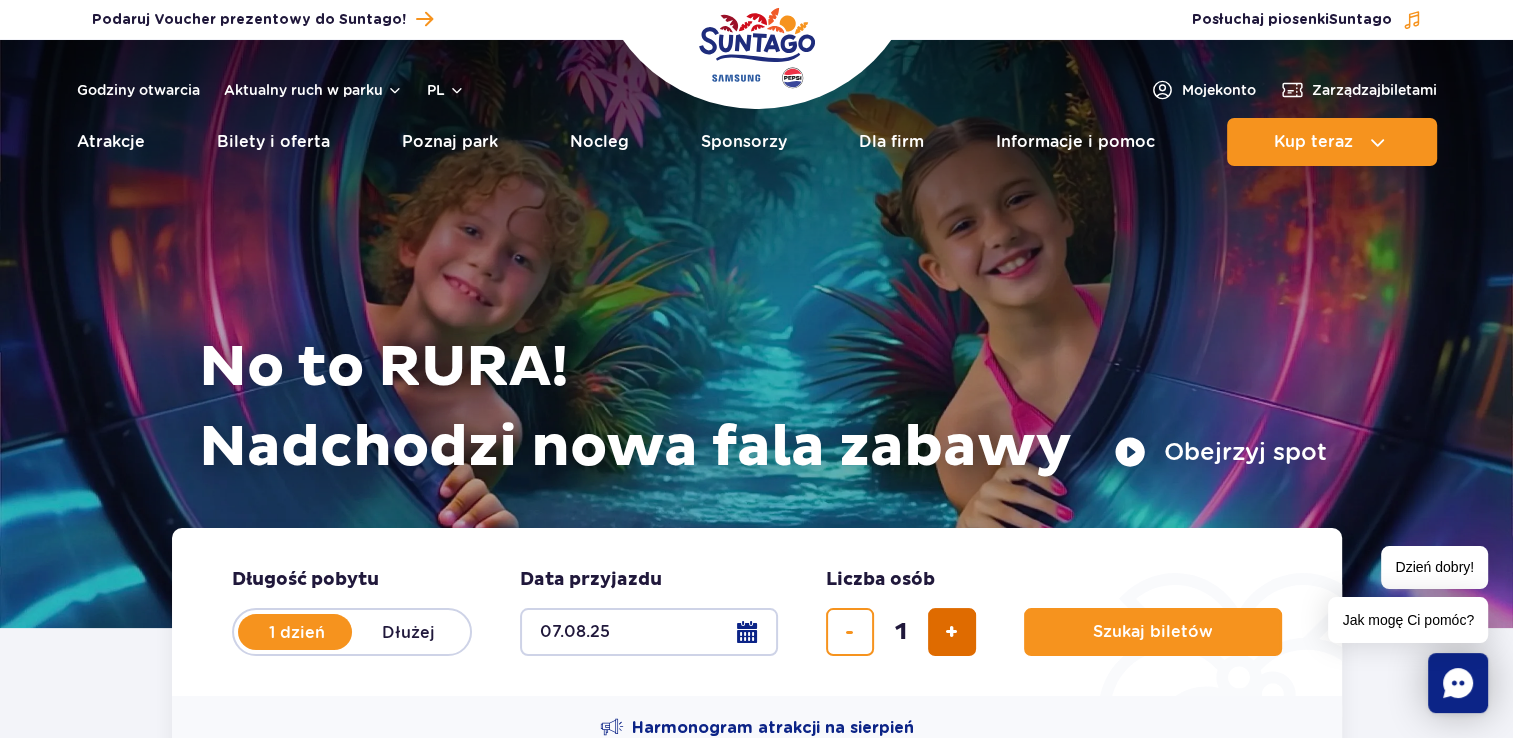 click at bounding box center [951, 632] 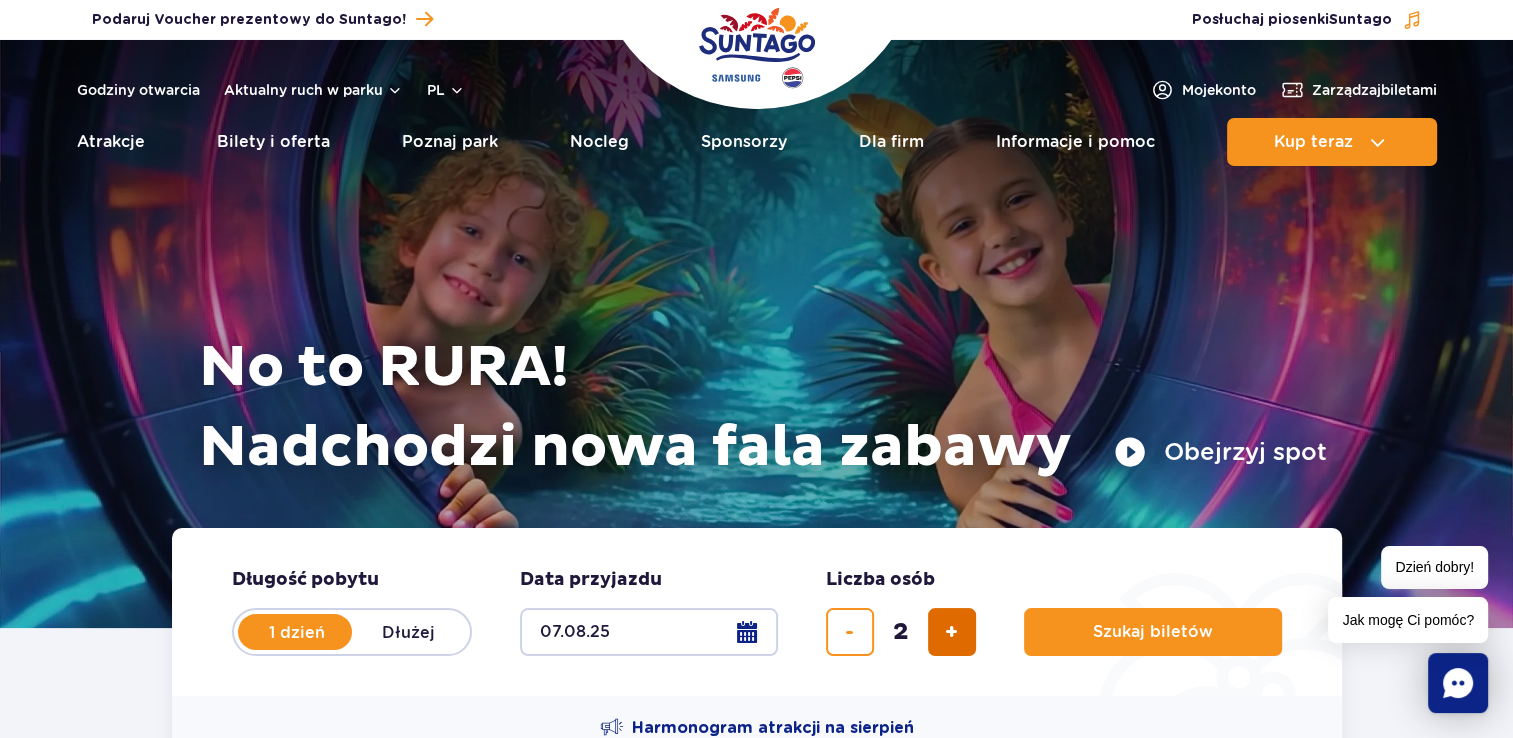 click at bounding box center (951, 632) 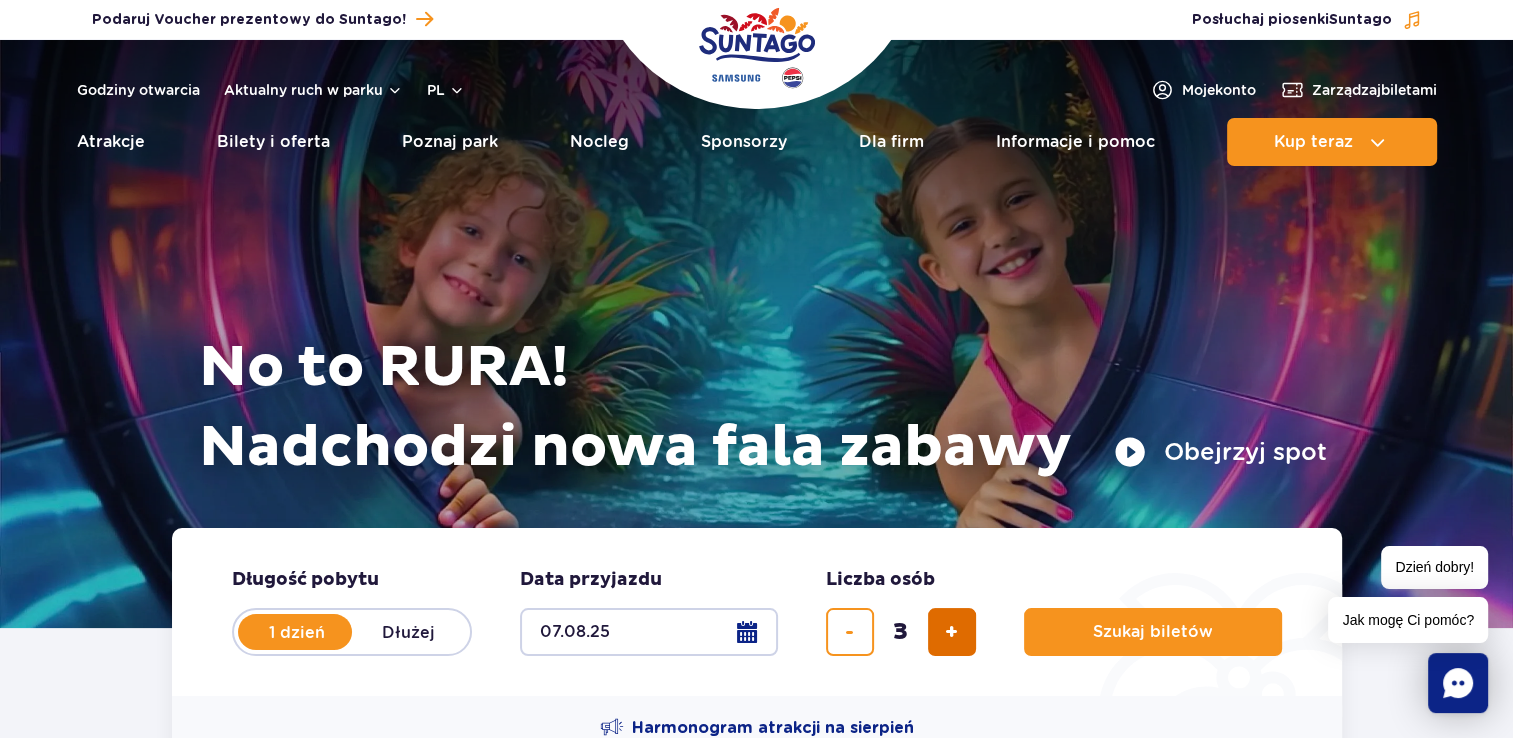 click at bounding box center (951, 632) 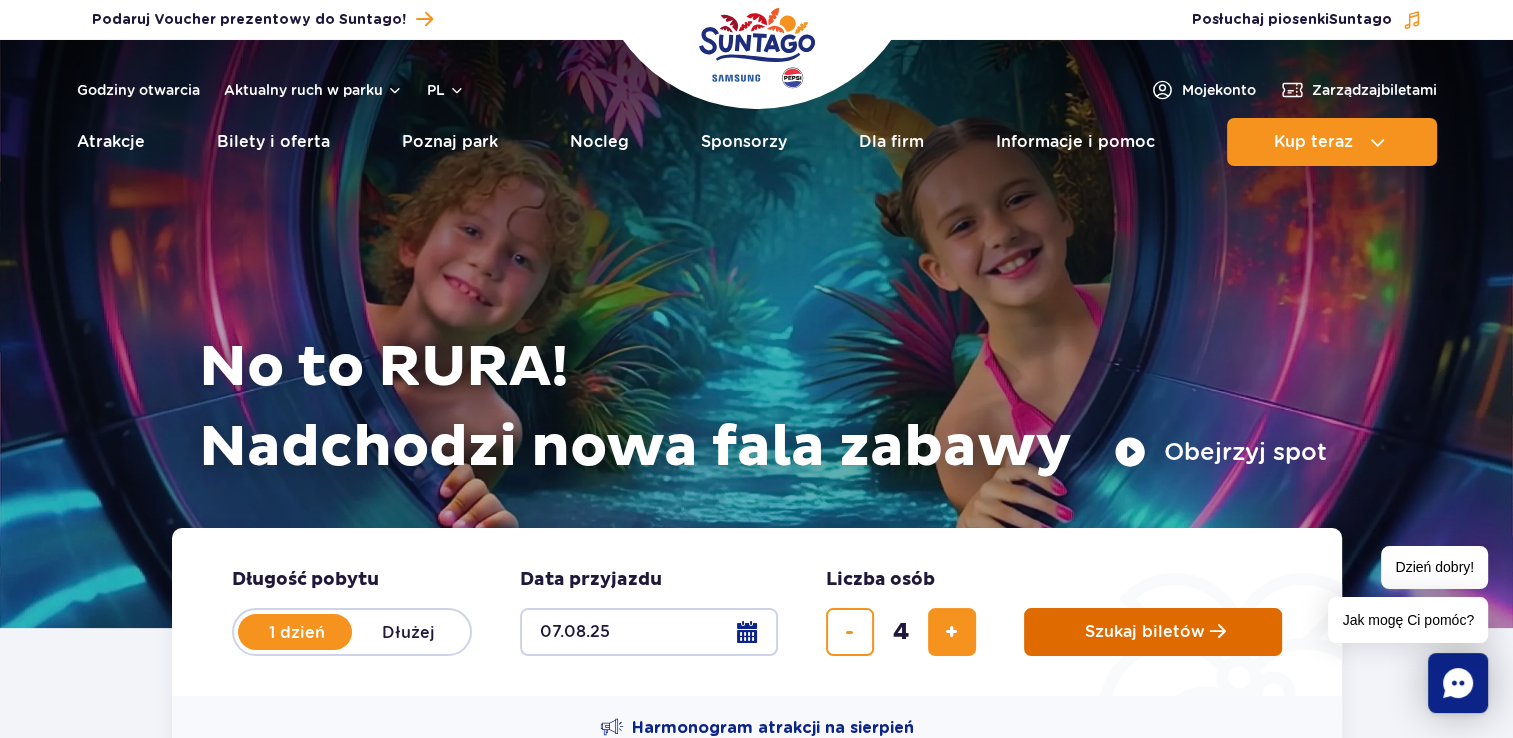 click on "Szukaj biletów" at bounding box center [1153, 632] 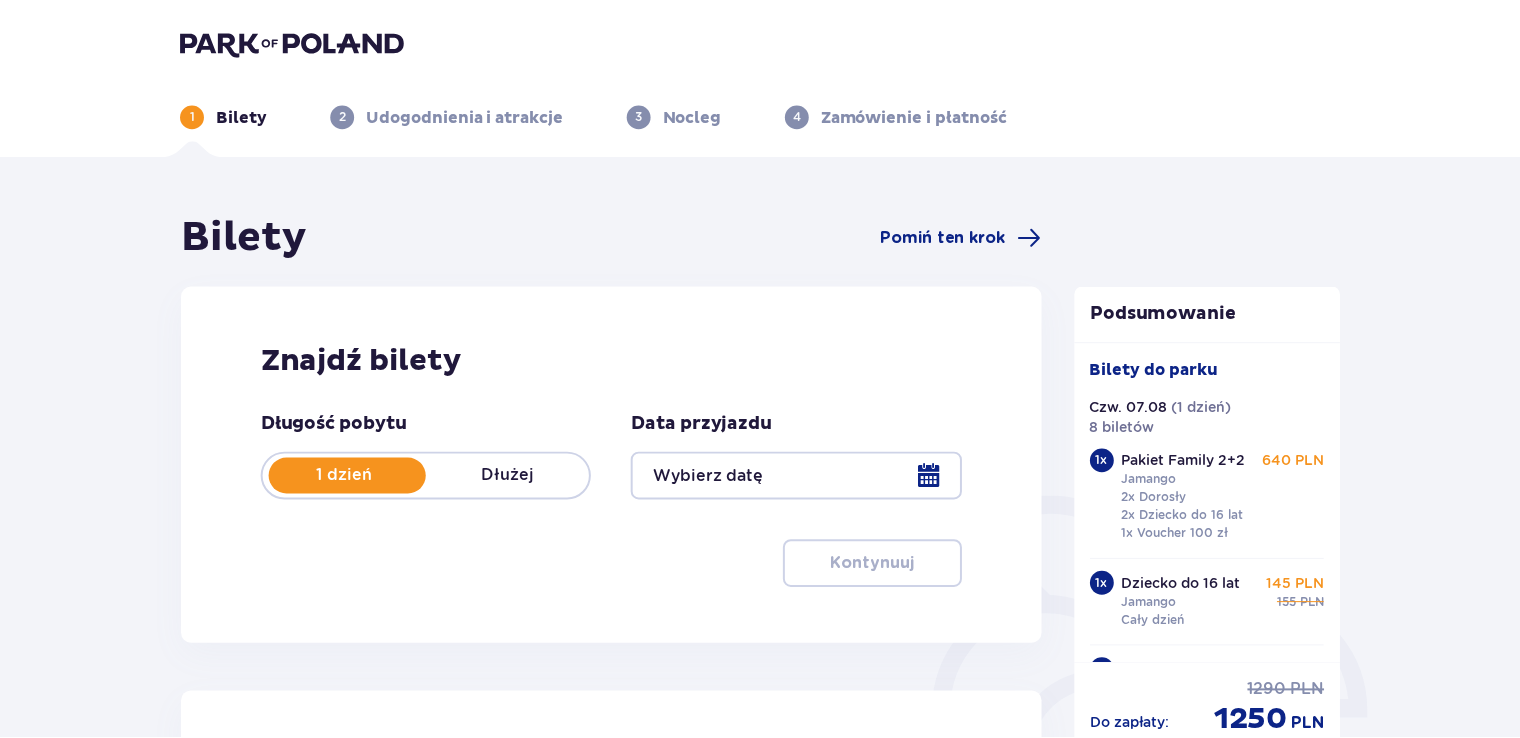 scroll, scrollTop: 0, scrollLeft: 0, axis: both 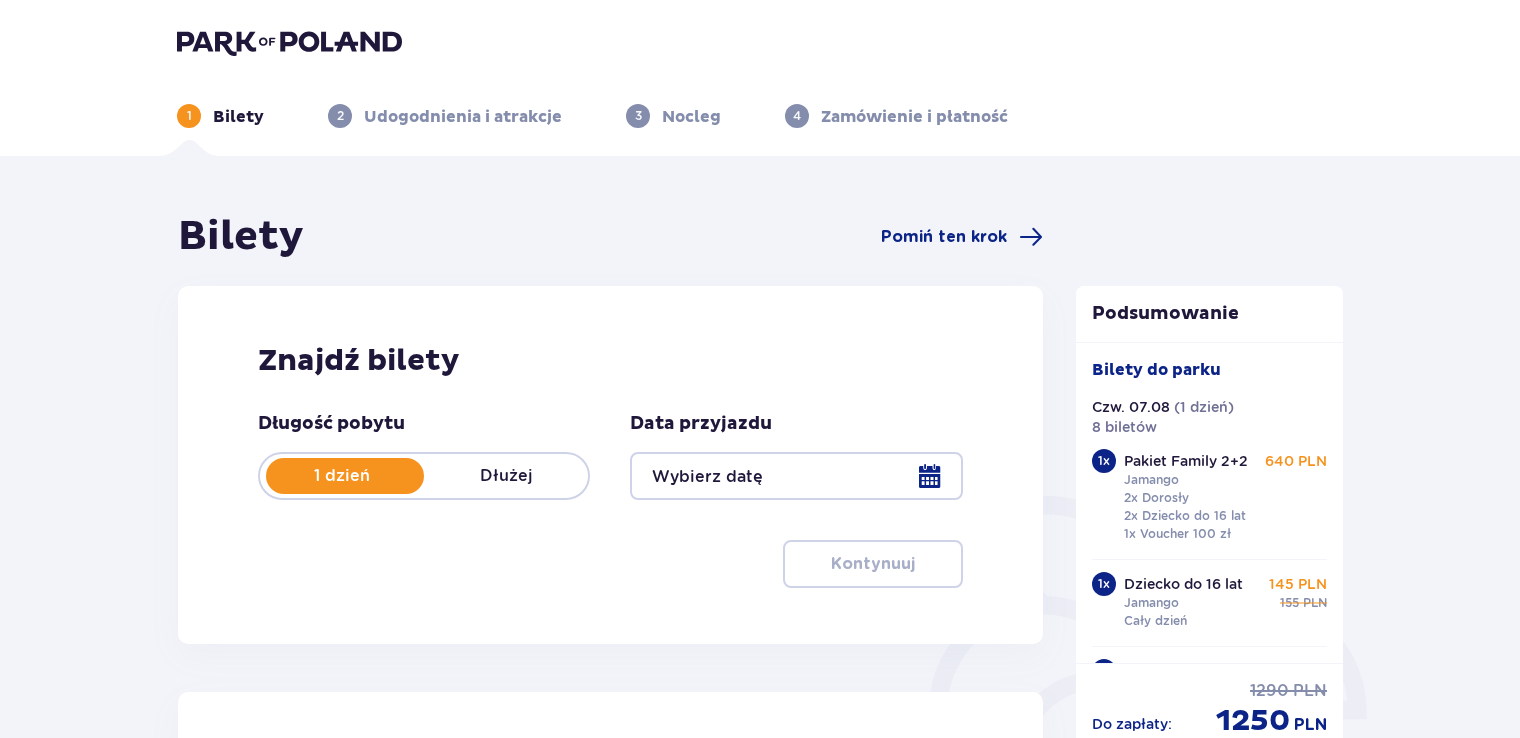 type on "07.08.25" 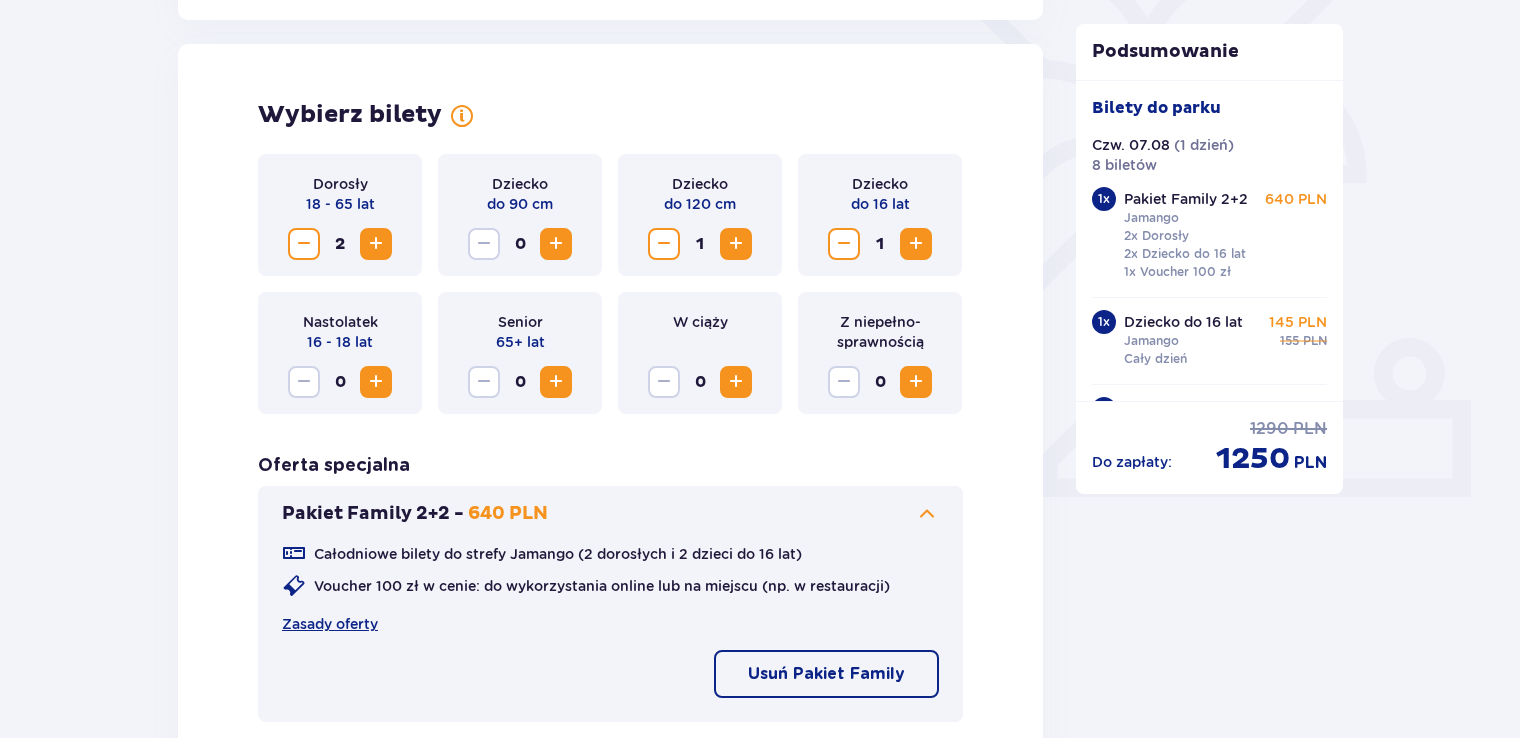 scroll, scrollTop: 600, scrollLeft: 0, axis: vertical 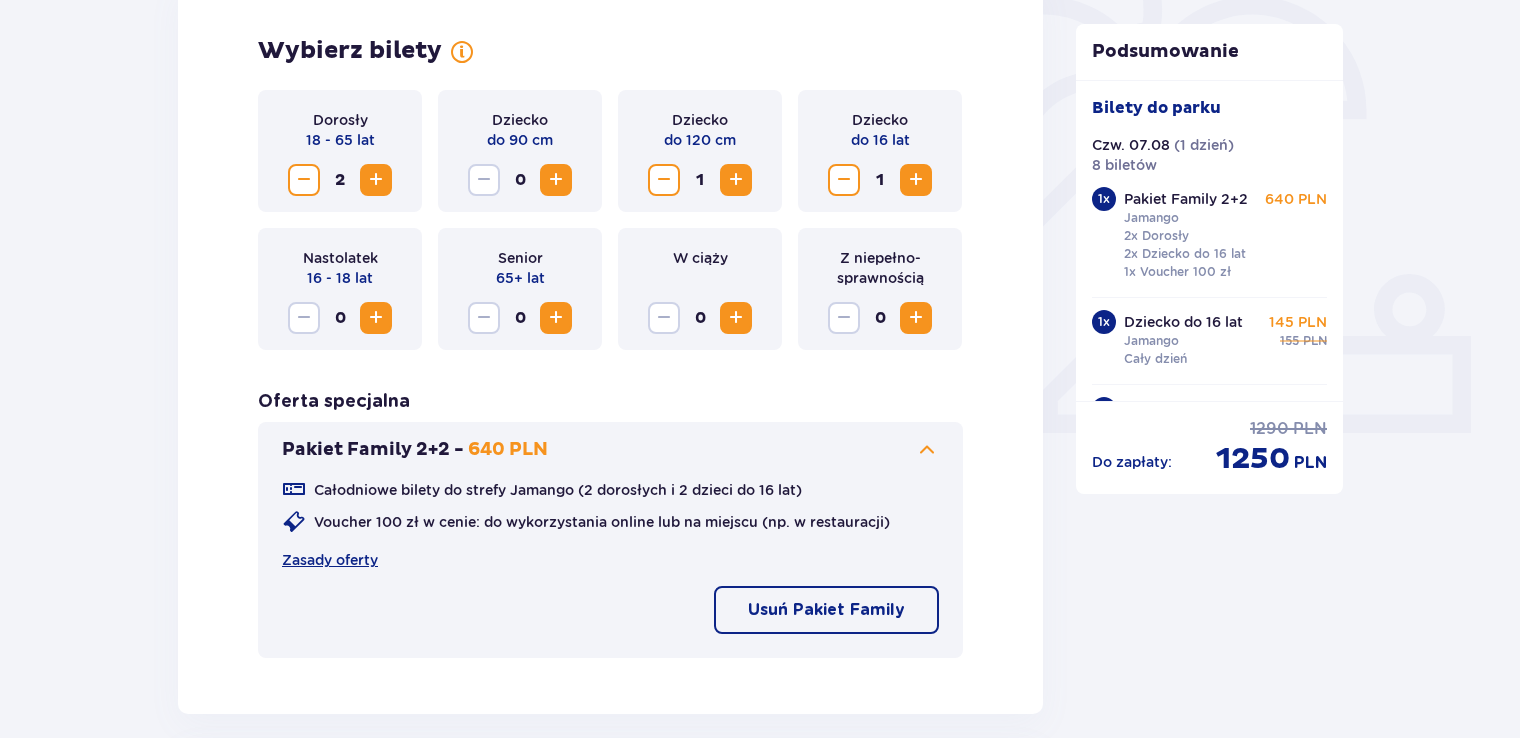 click on "1 x" at bounding box center (1104, 322) 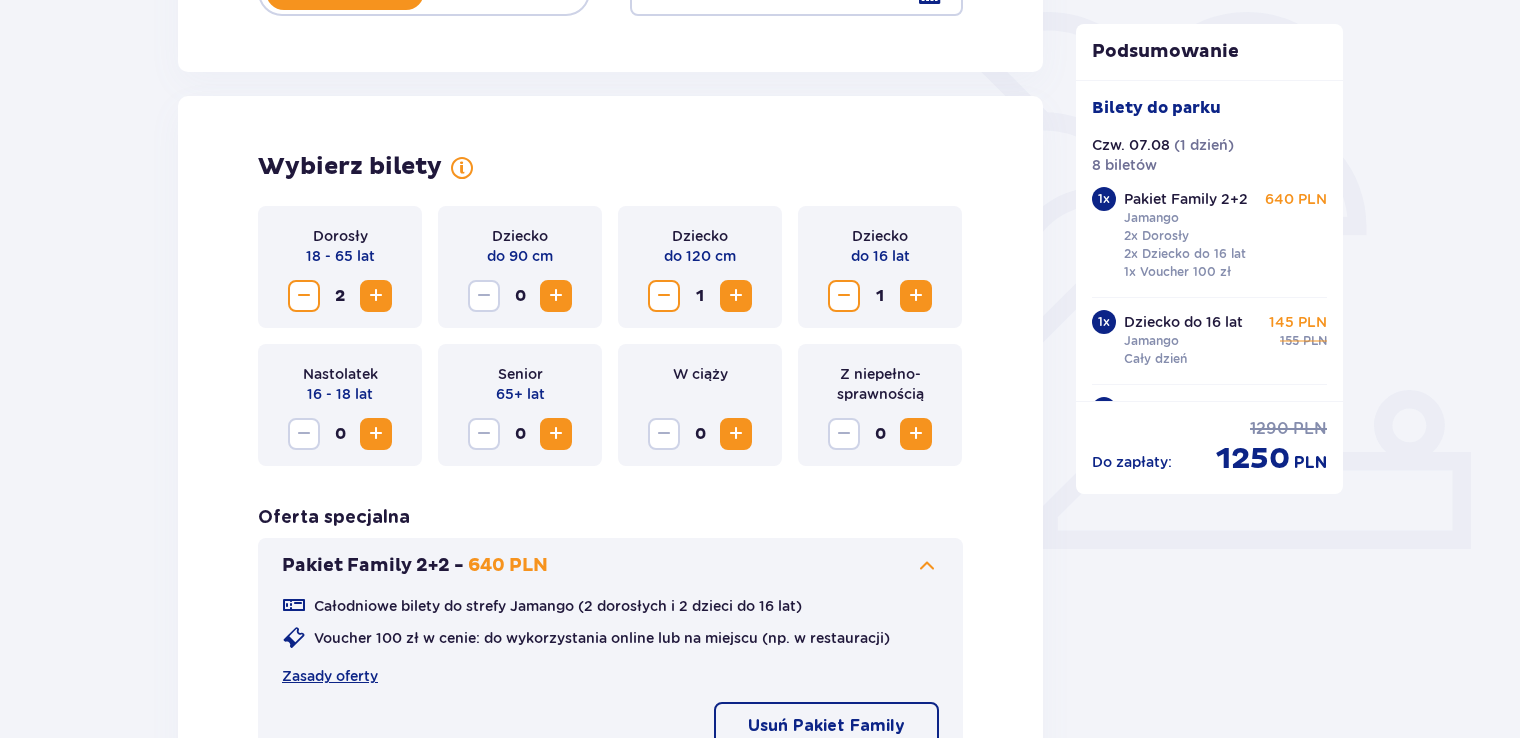 scroll, scrollTop: 200, scrollLeft: 0, axis: vertical 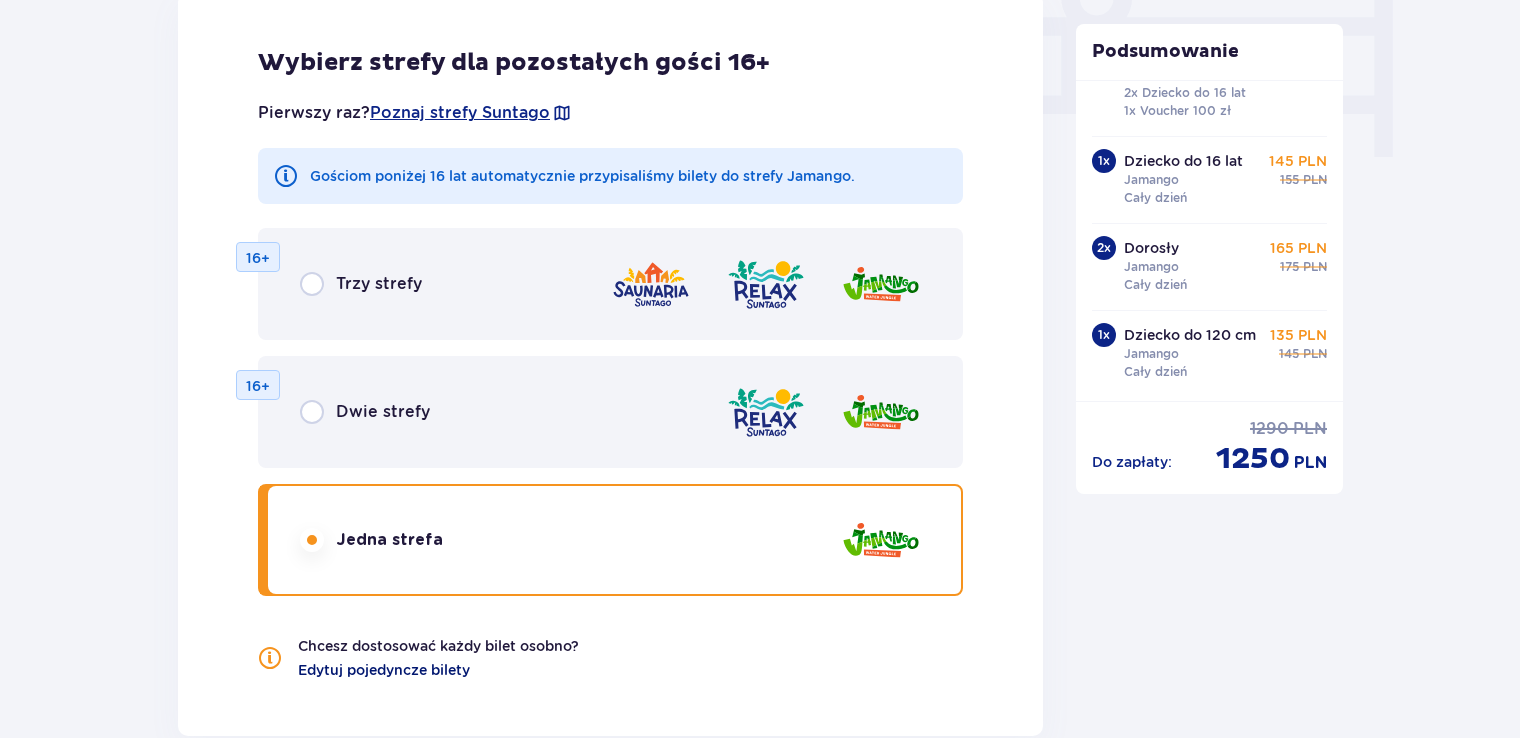 click on "Edytuj pojedyncze bilety" at bounding box center (384, 670) 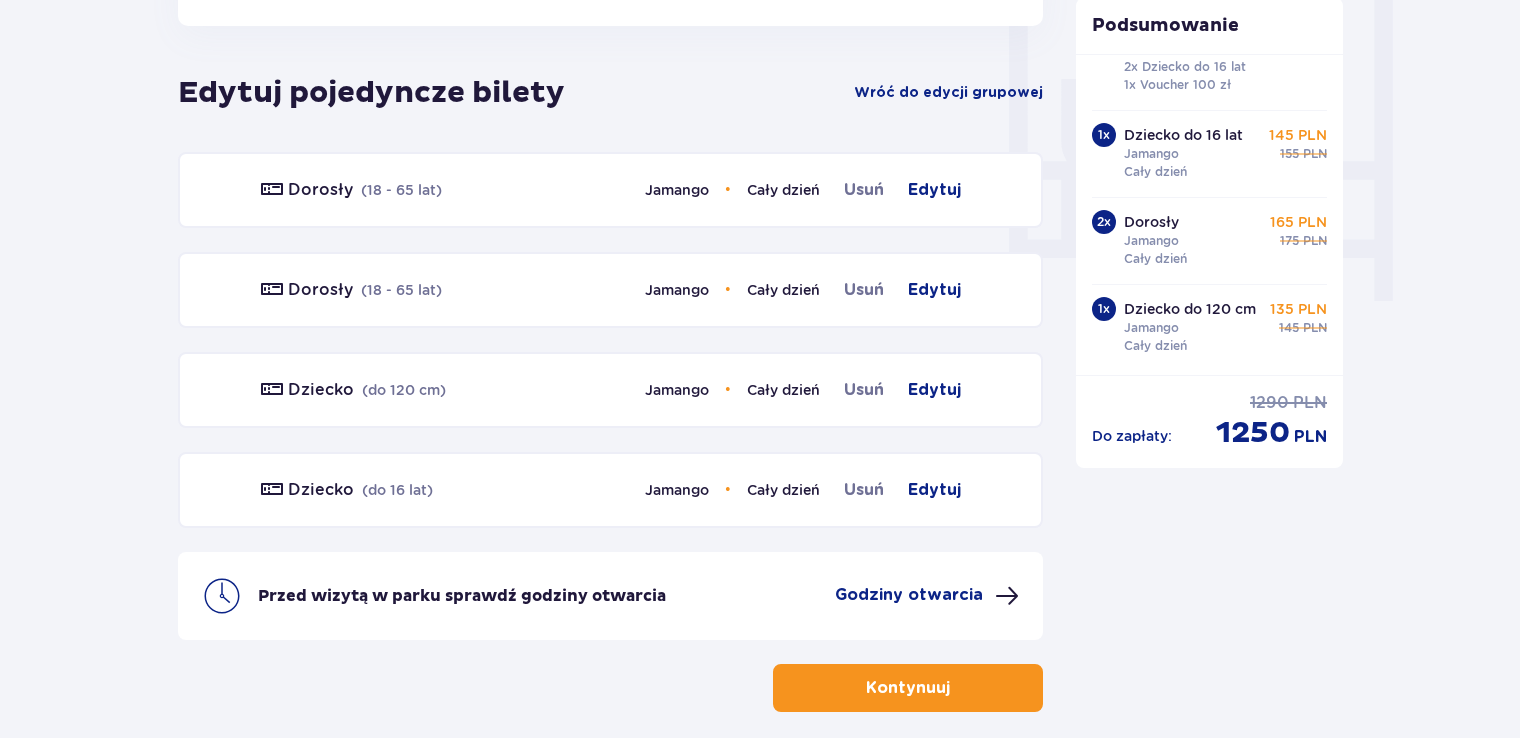 scroll, scrollTop: 1855, scrollLeft: 0, axis: vertical 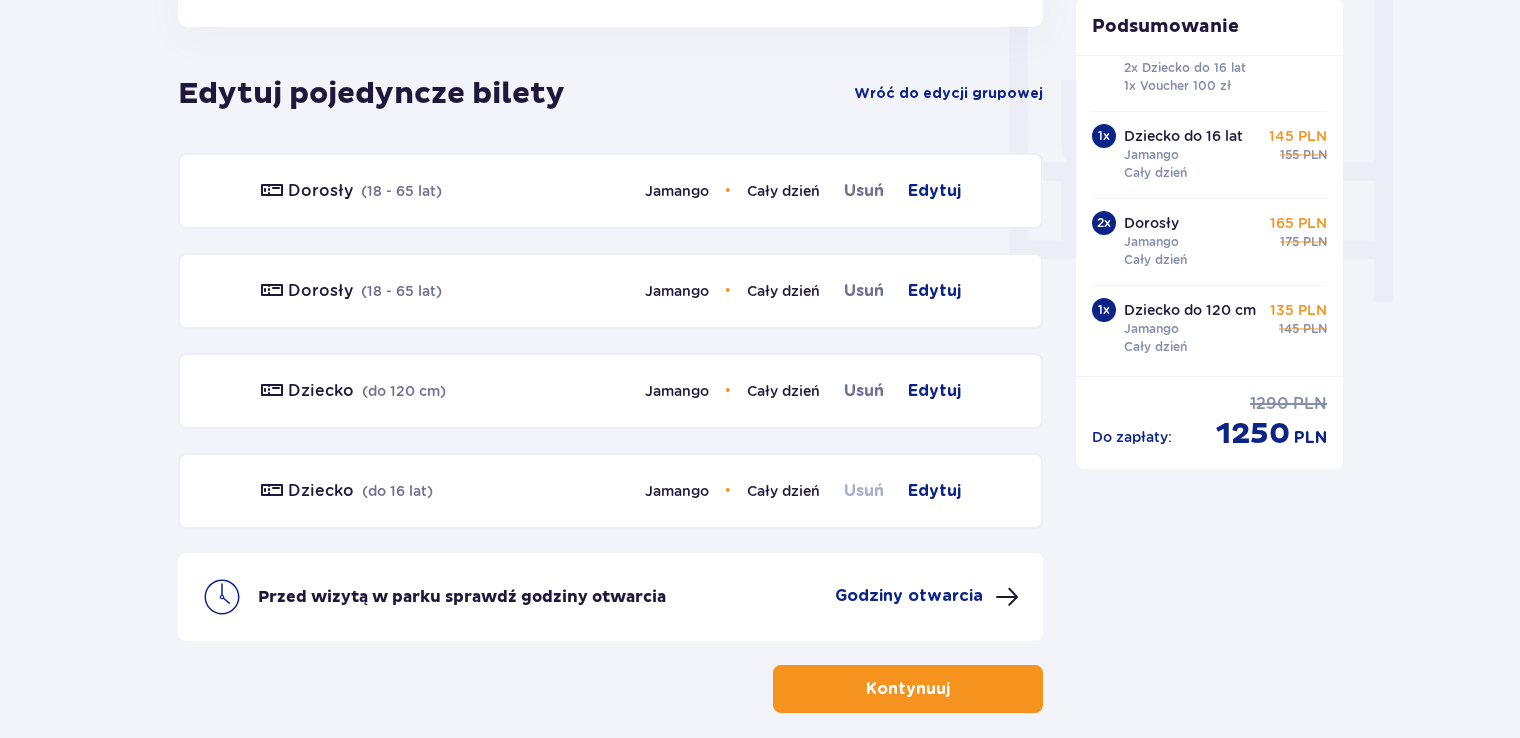 click on "Usuń" at bounding box center (864, 491) 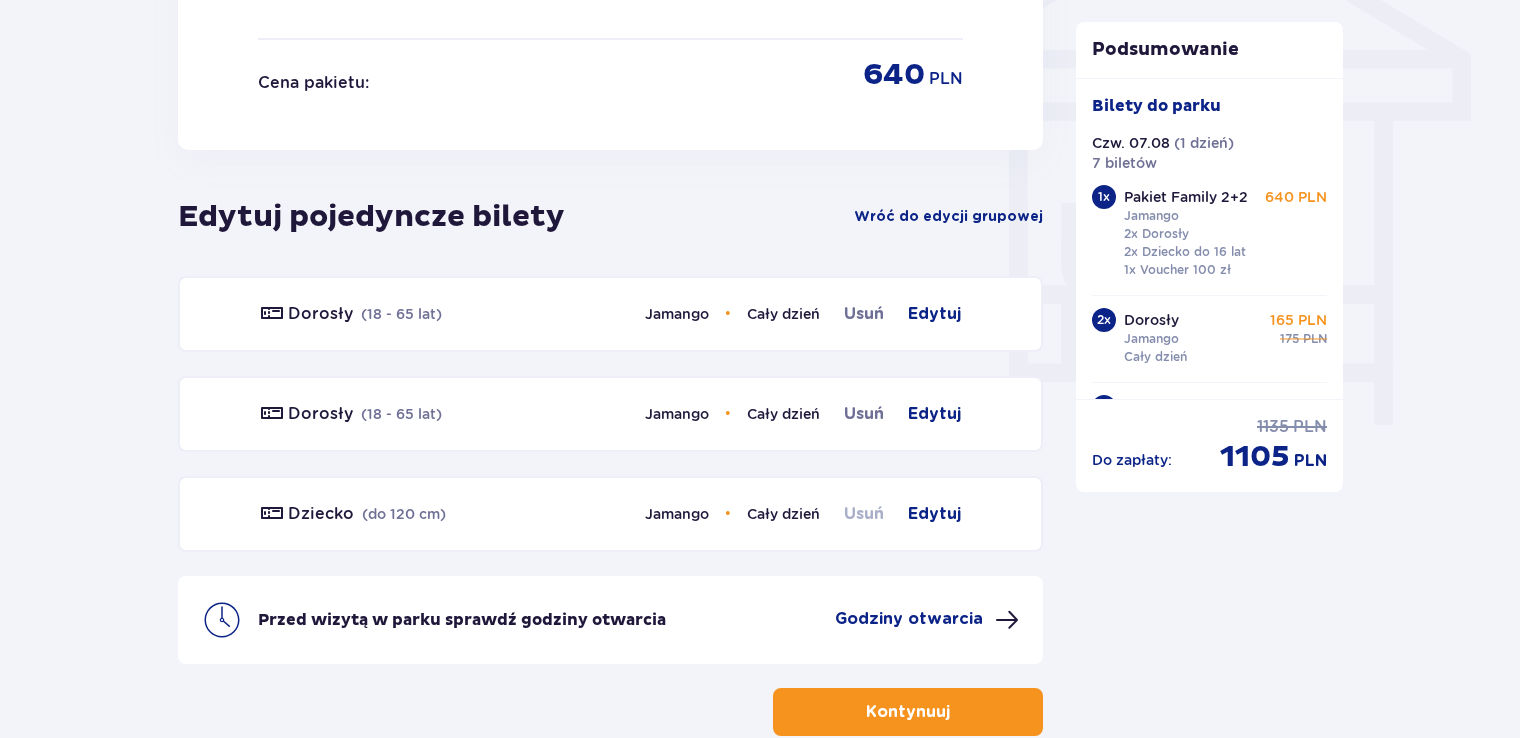 click on "Usuń" at bounding box center (864, 514) 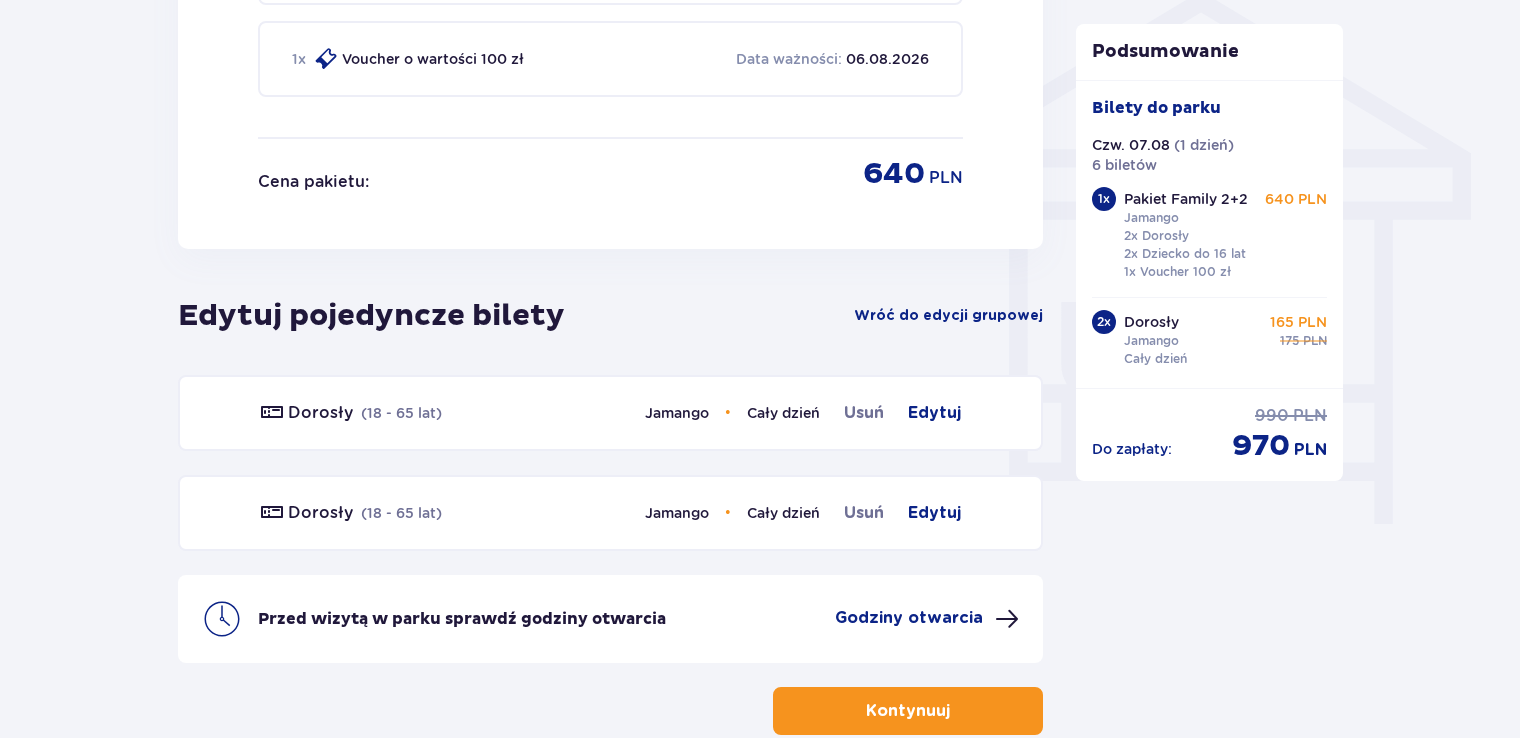 scroll, scrollTop: 1745, scrollLeft: 0, axis: vertical 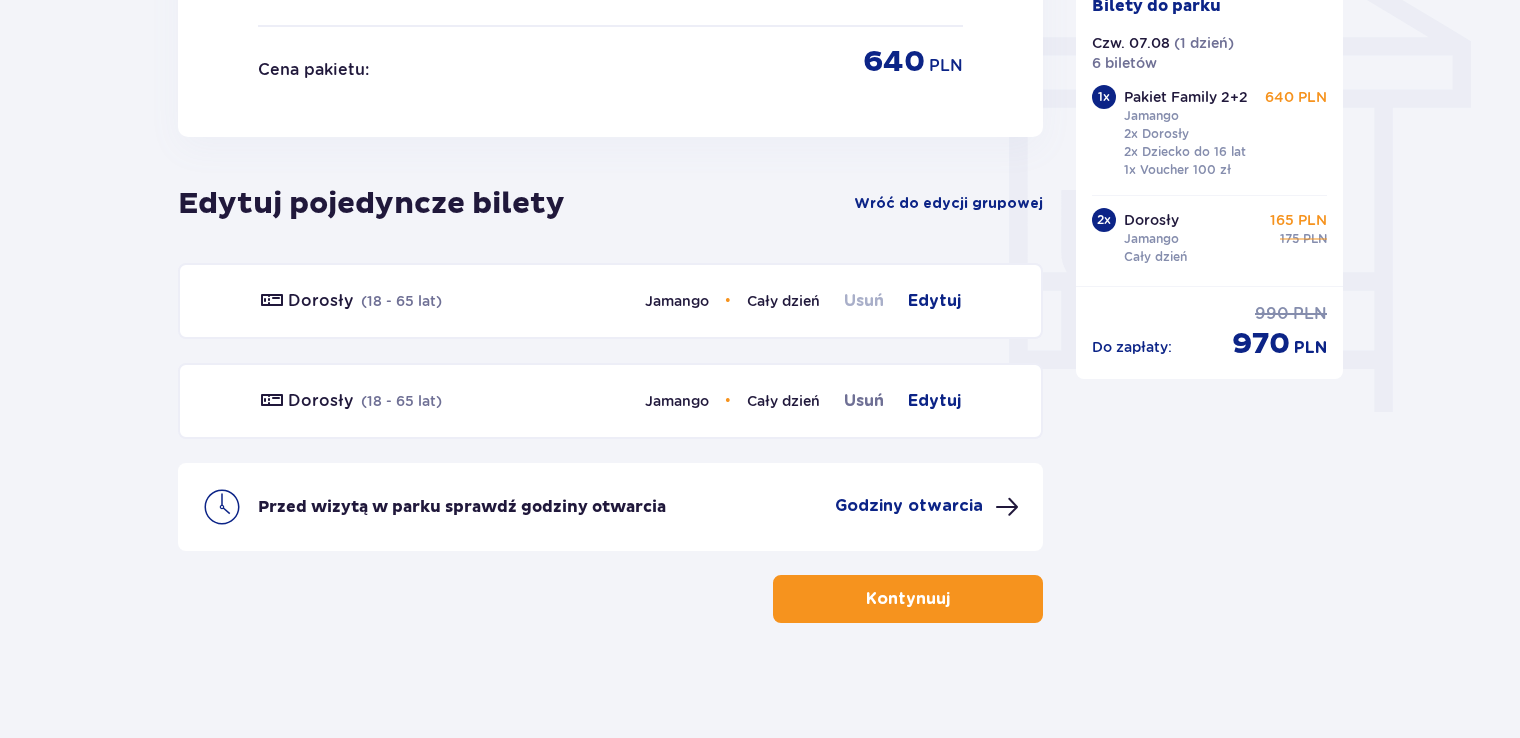 click on "Usuń" at bounding box center [864, 401] 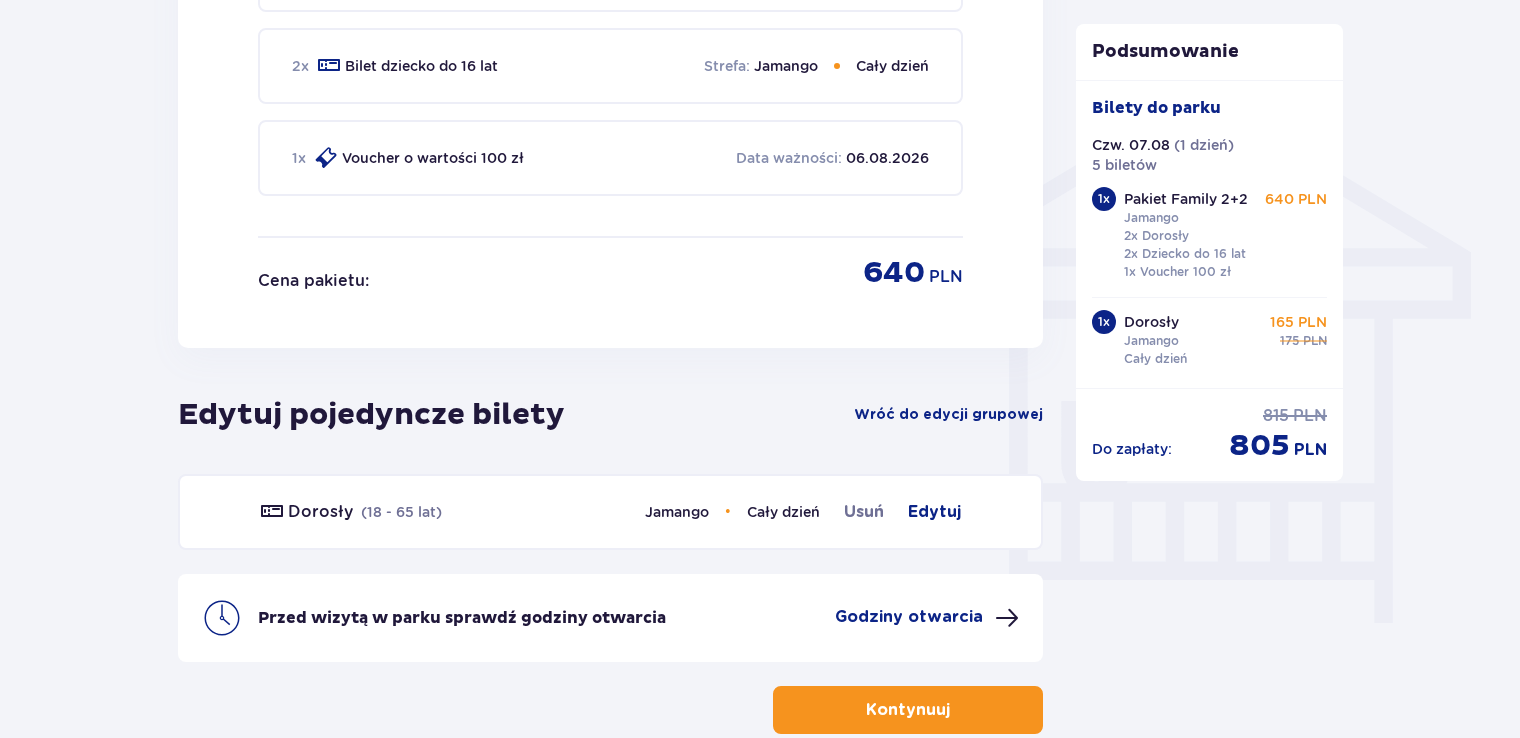 scroll, scrollTop: 1646, scrollLeft: 0, axis: vertical 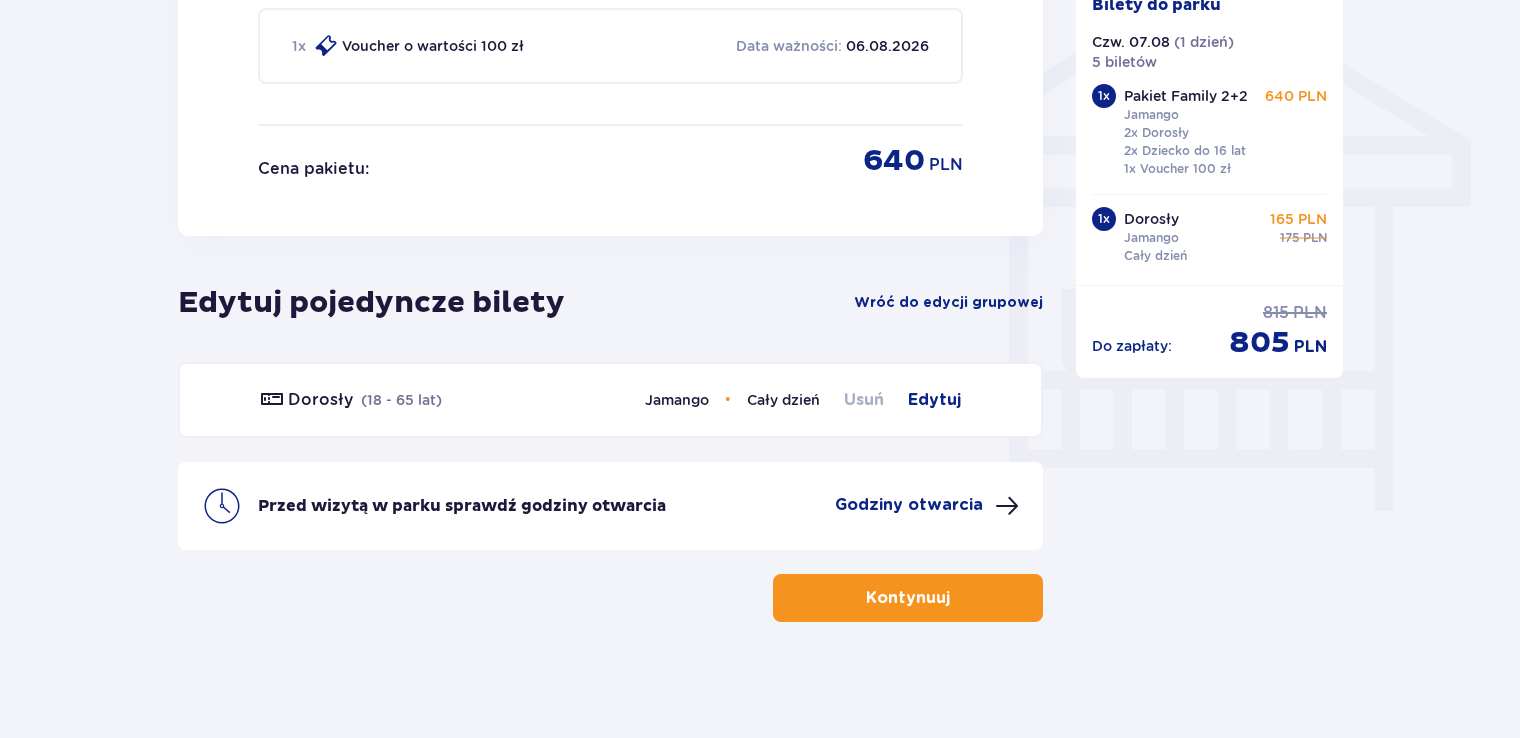 click on "Usuń" at bounding box center (864, 400) 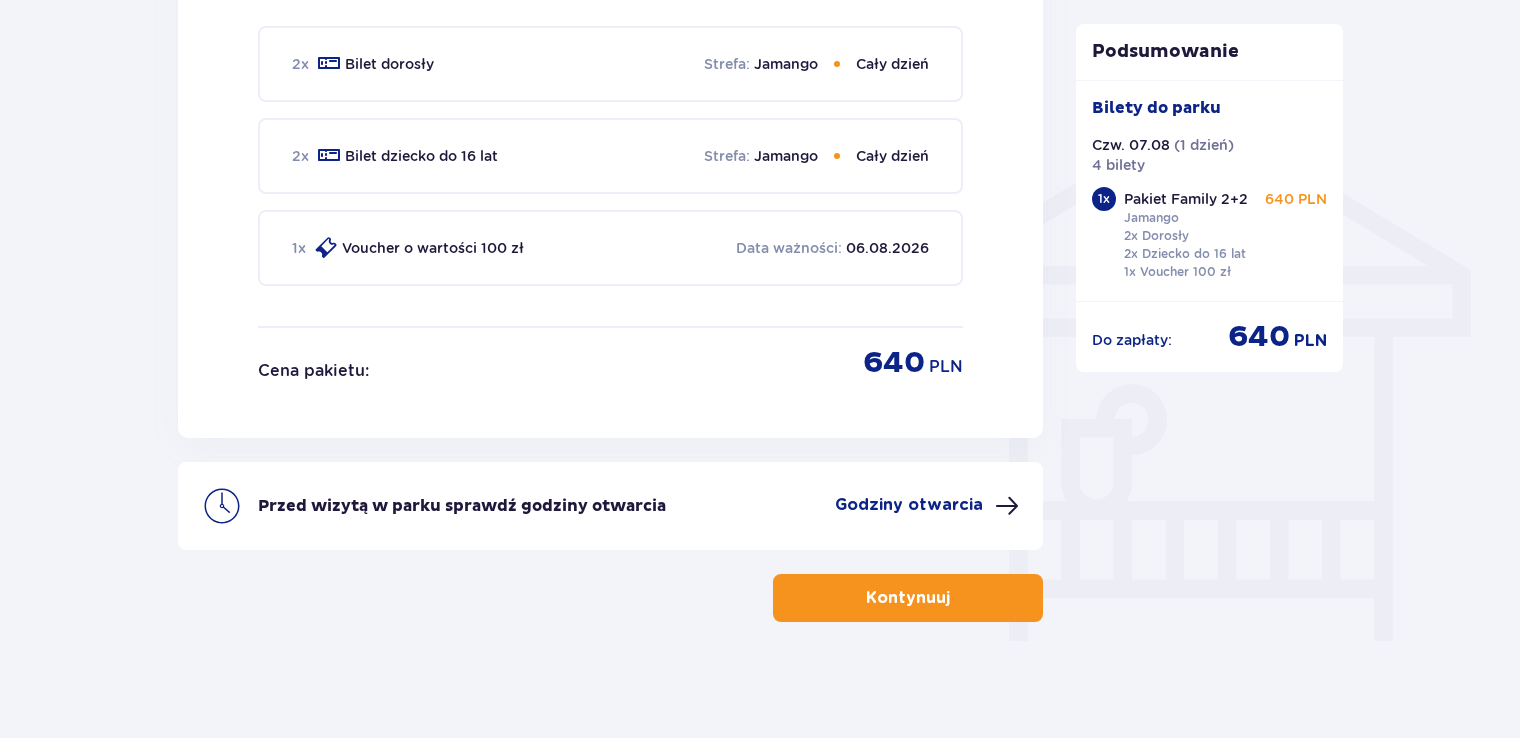 scroll, scrollTop: 1516, scrollLeft: 0, axis: vertical 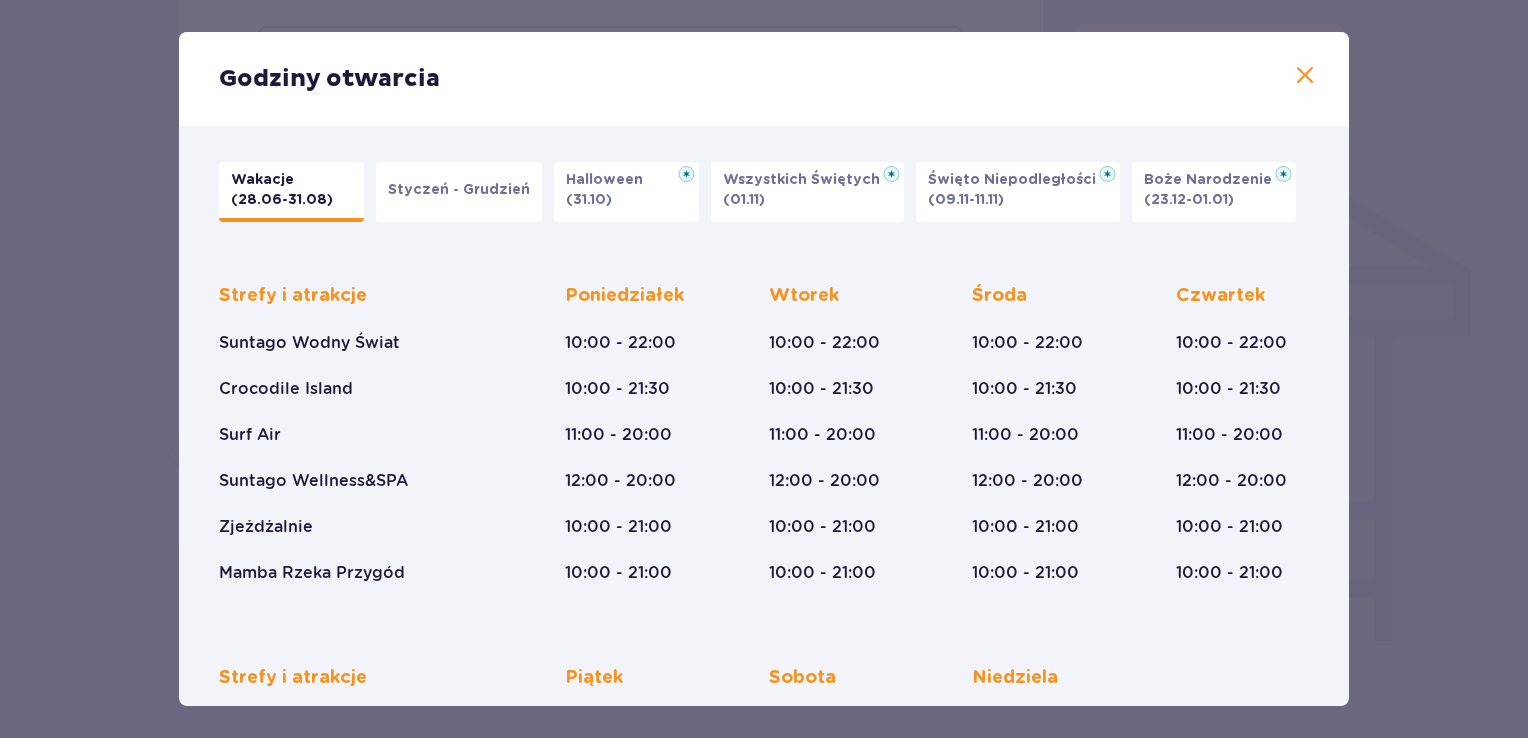 click at bounding box center (1305, 76) 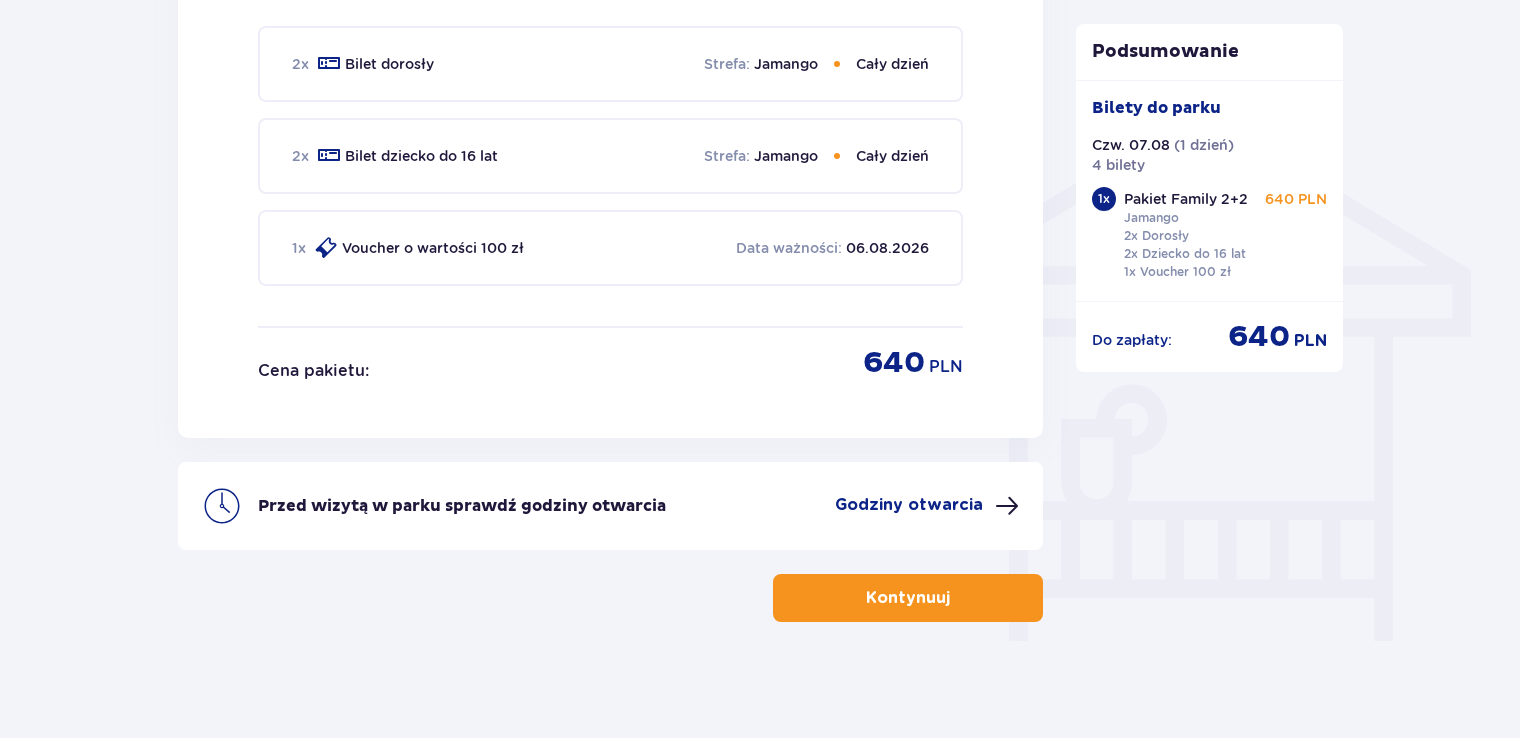 click on "Kontynuuj" at bounding box center [908, 598] 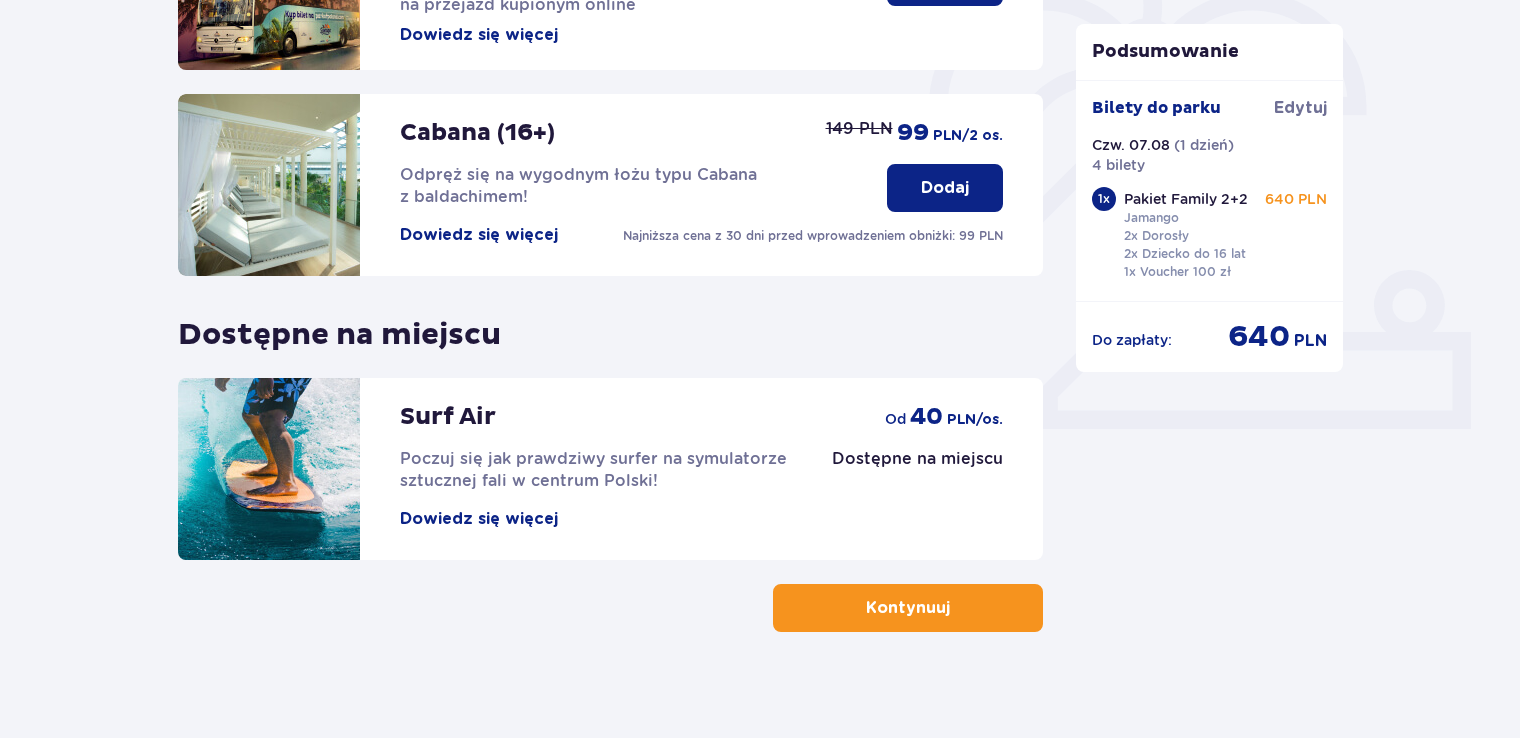 scroll, scrollTop: 617, scrollLeft: 0, axis: vertical 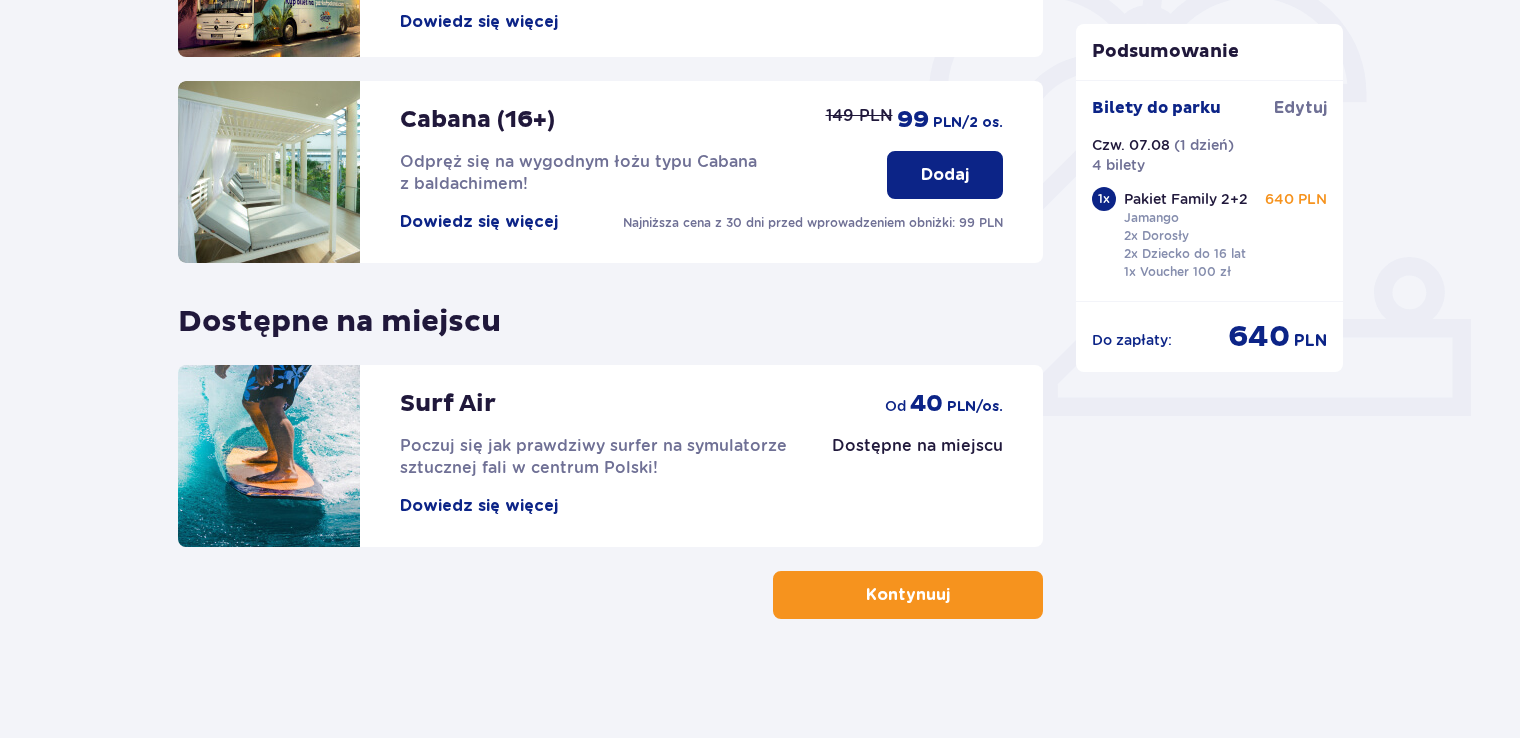 click on "Kontynuuj" at bounding box center (908, 595) 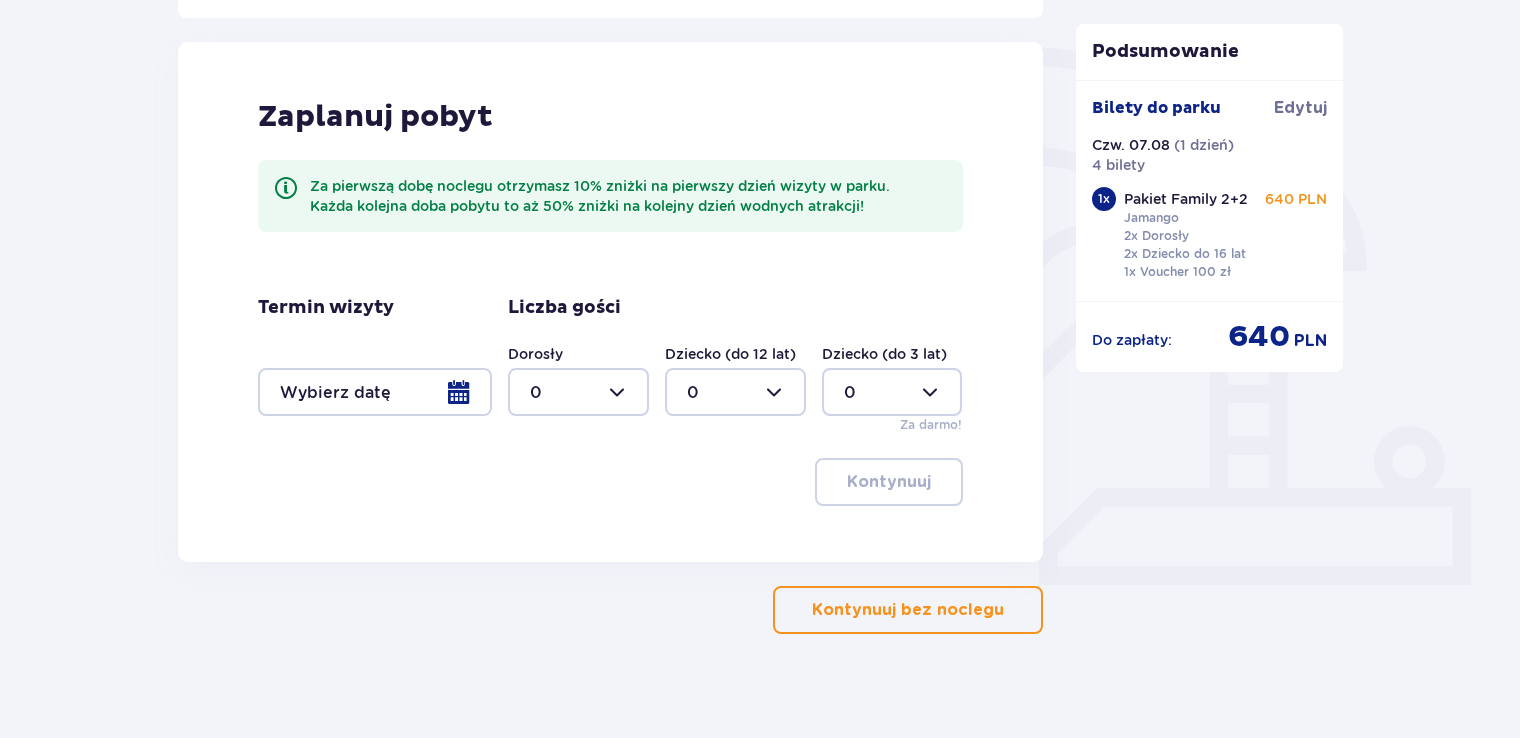 scroll, scrollTop: 464, scrollLeft: 0, axis: vertical 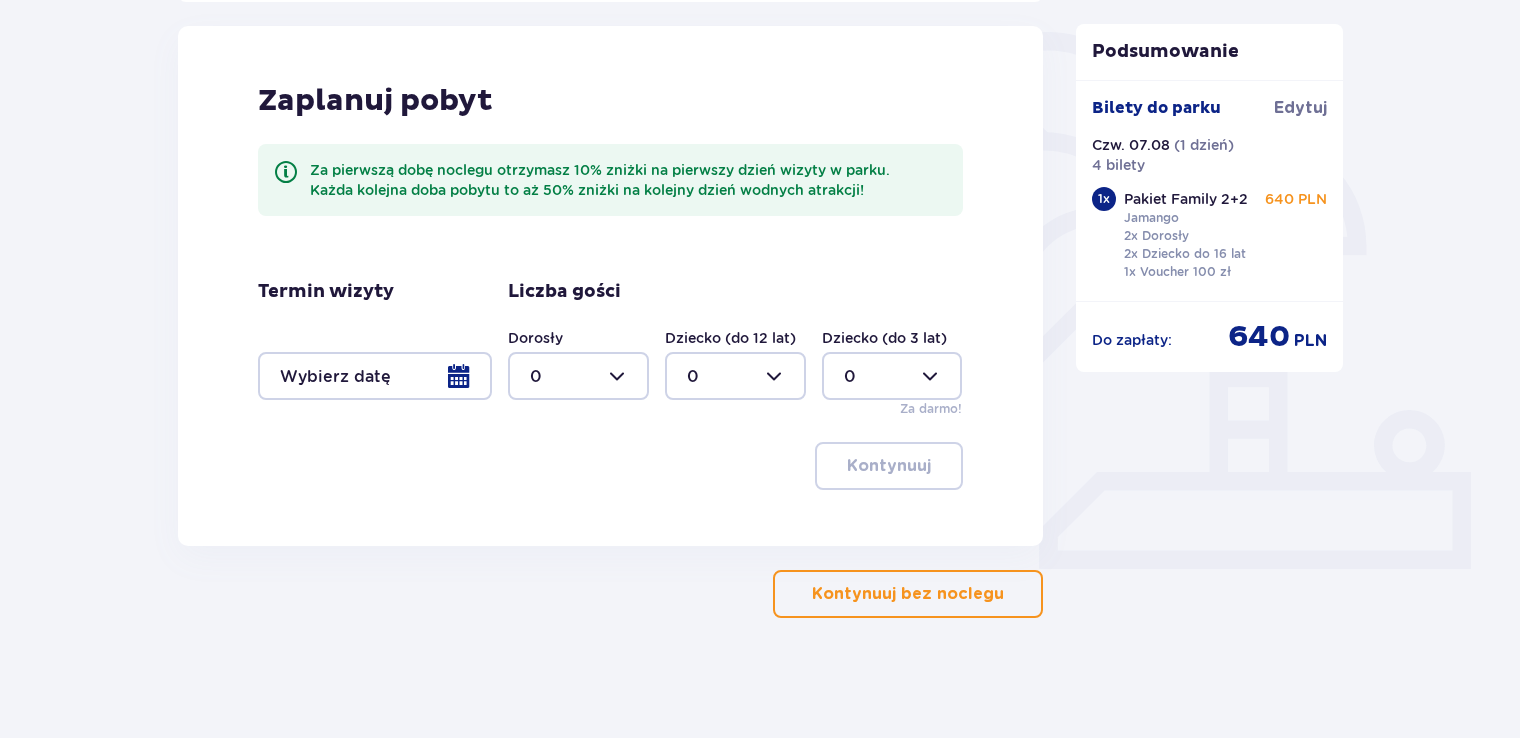 click on "Kontynuuj bez noclegu" at bounding box center [908, 594] 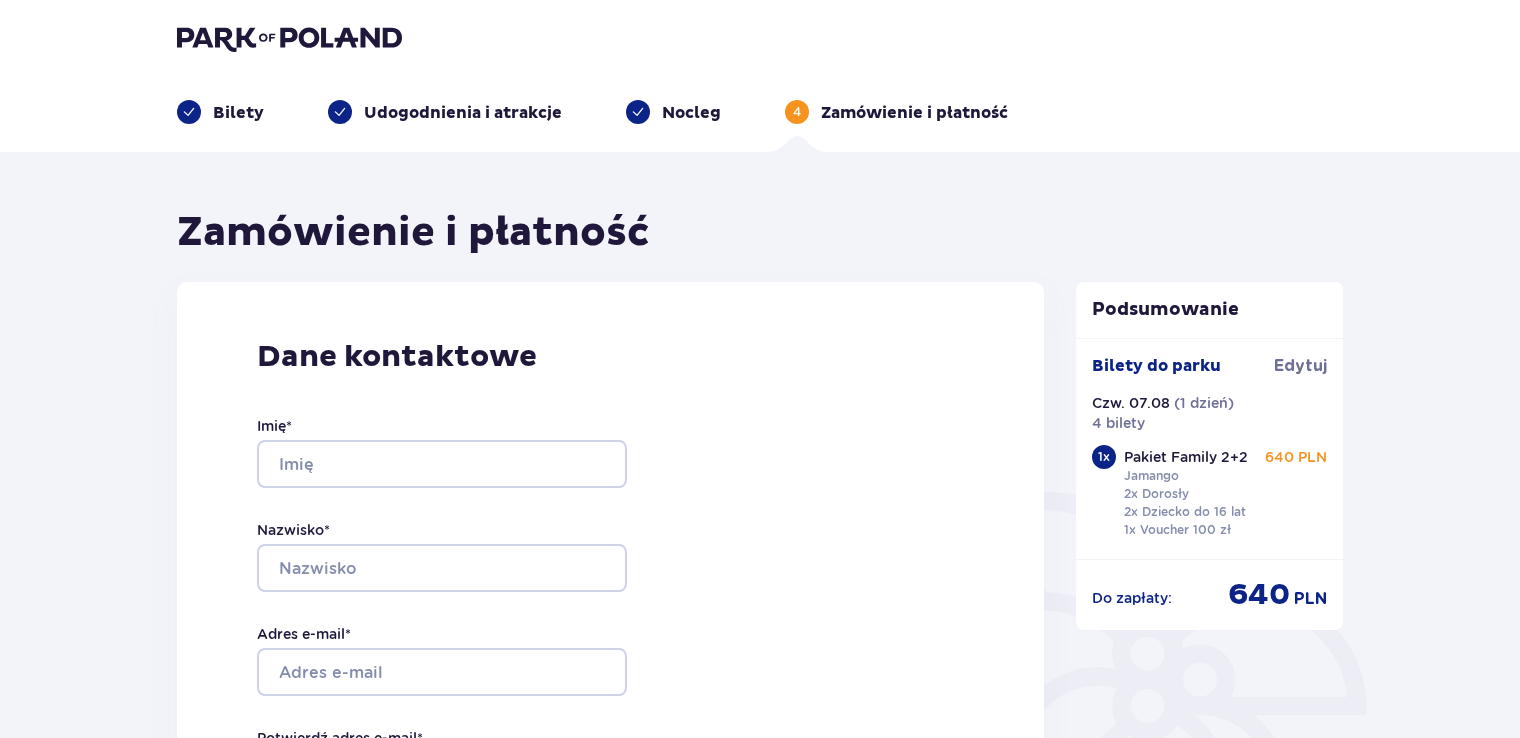 scroll, scrollTop: 0, scrollLeft: 0, axis: both 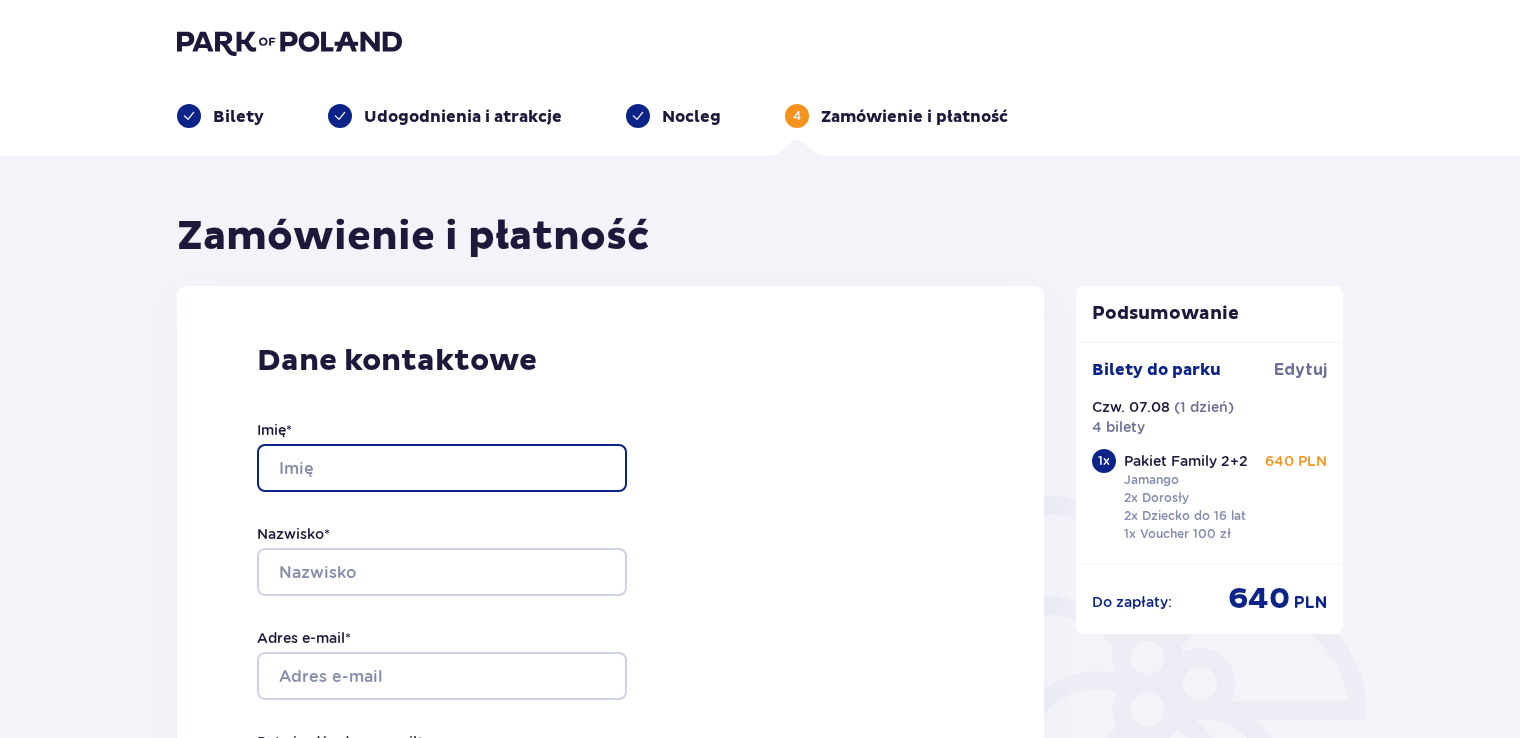 click on "Imię *" at bounding box center [442, 468] 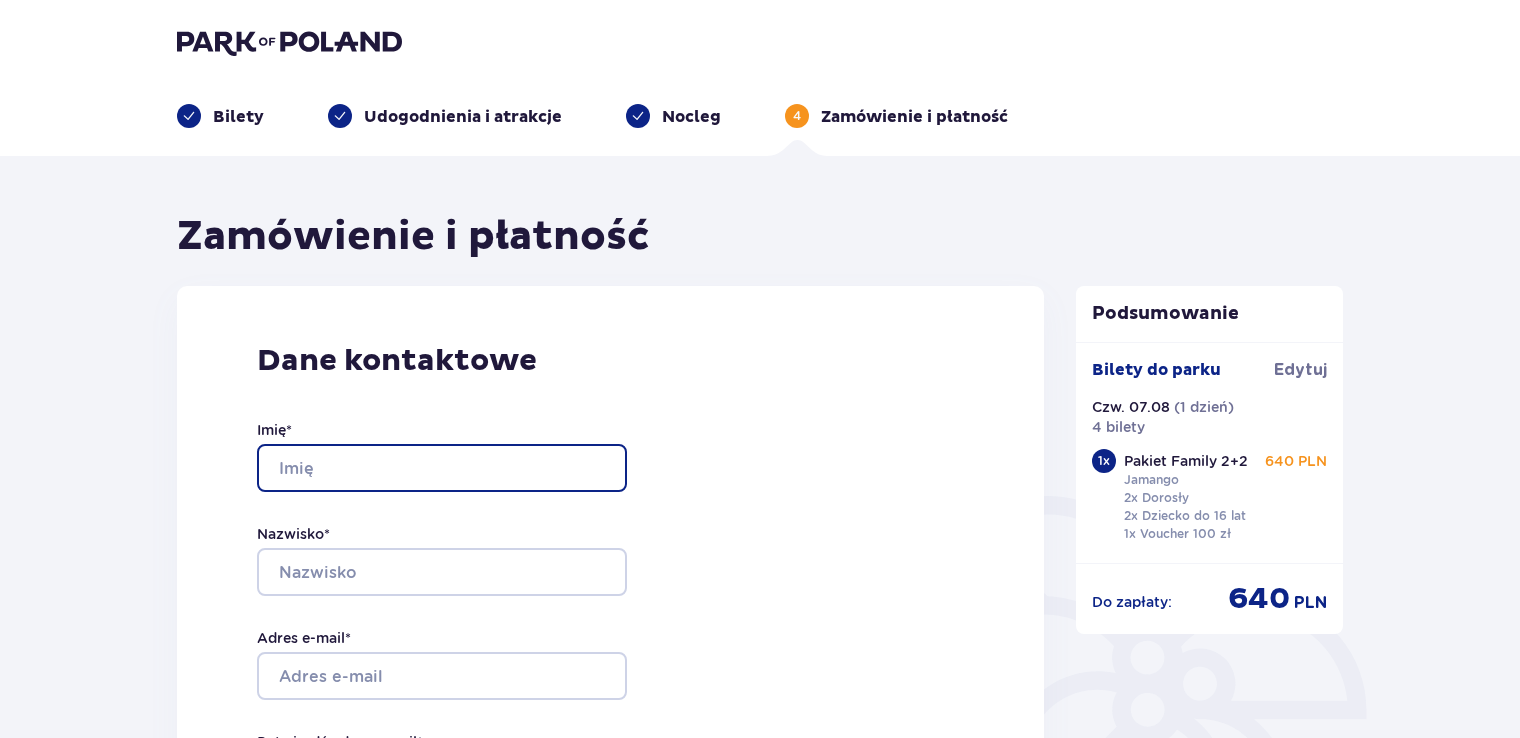type on "Sławomir" 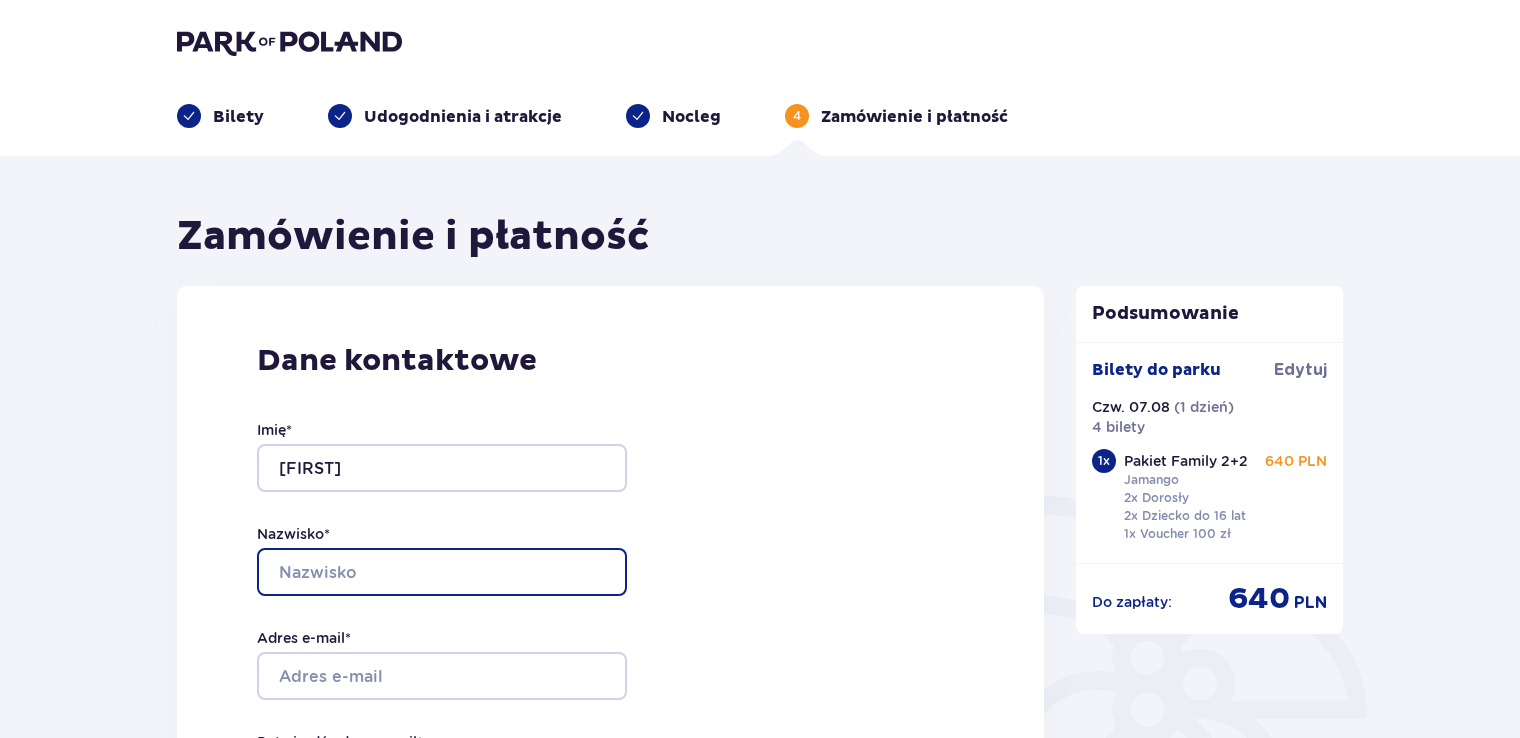 type on "Biernacki" 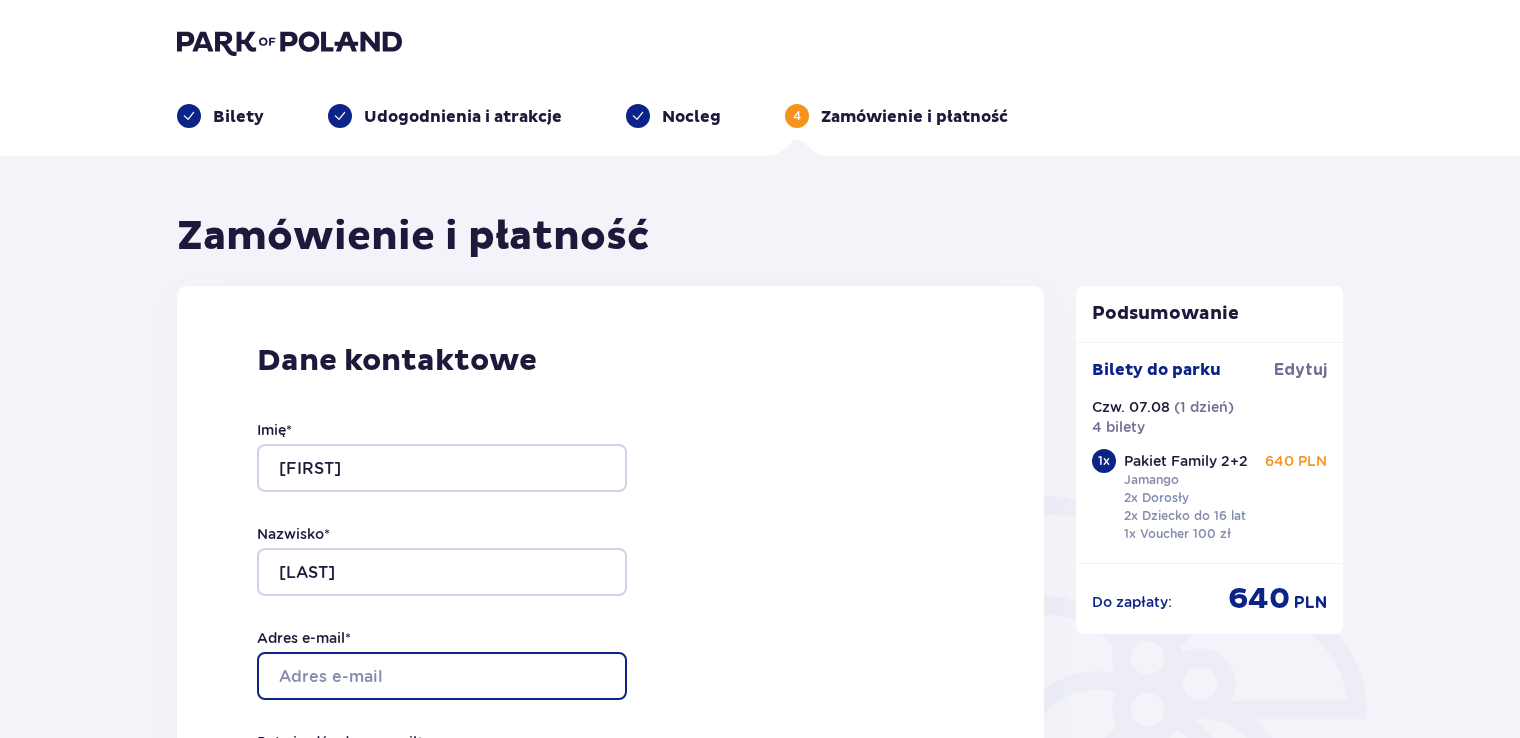 type on "[EMAIL]" 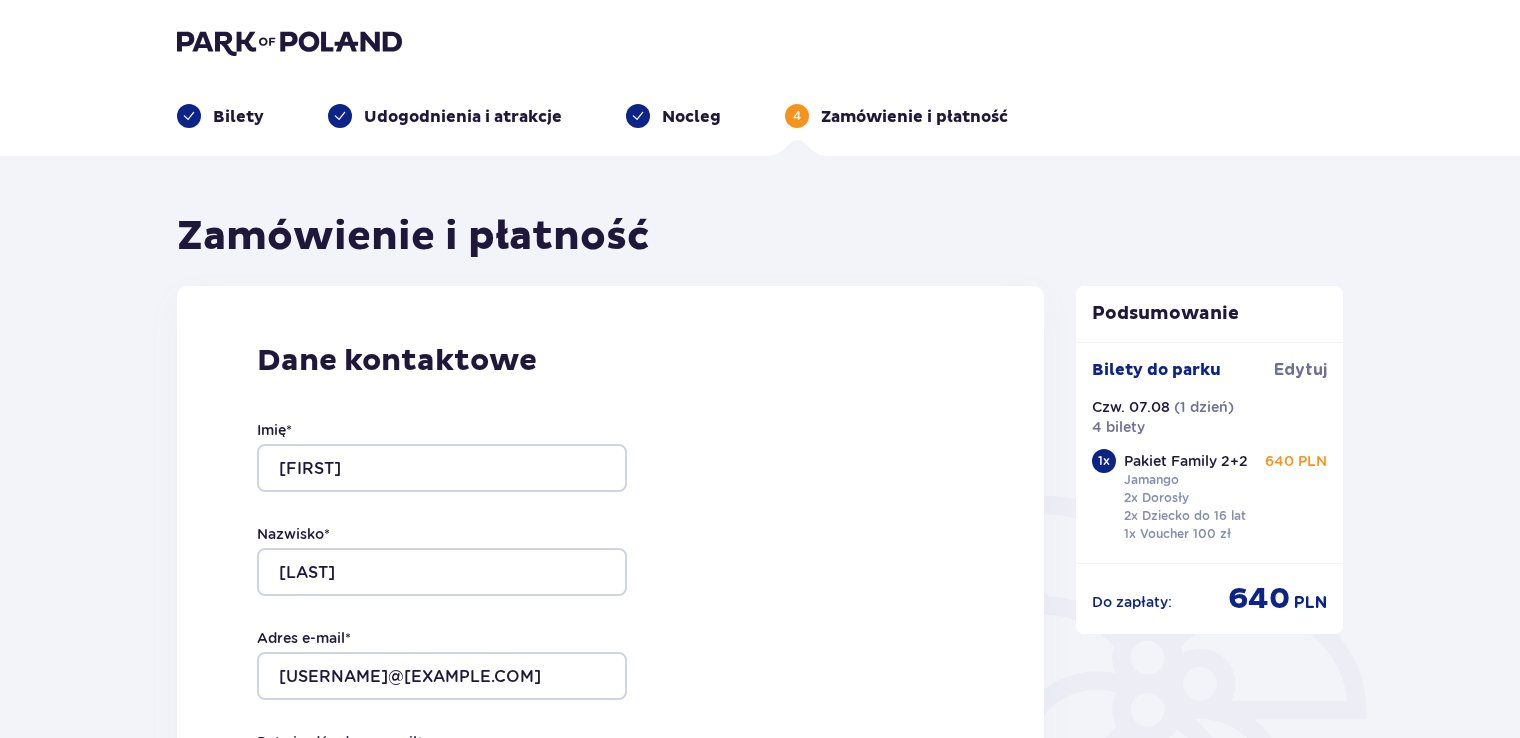 type on "[EMAIL]" 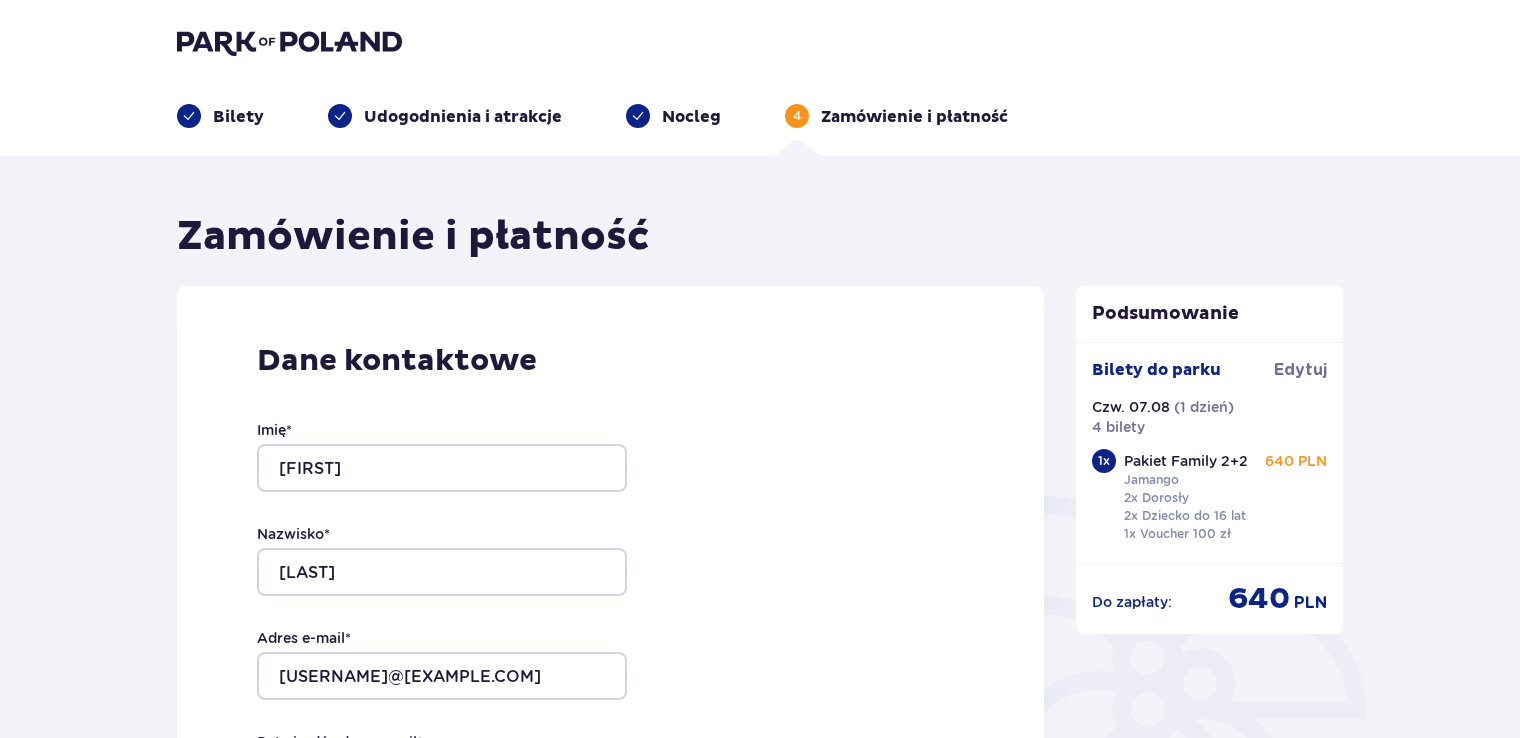 type on "726074156" 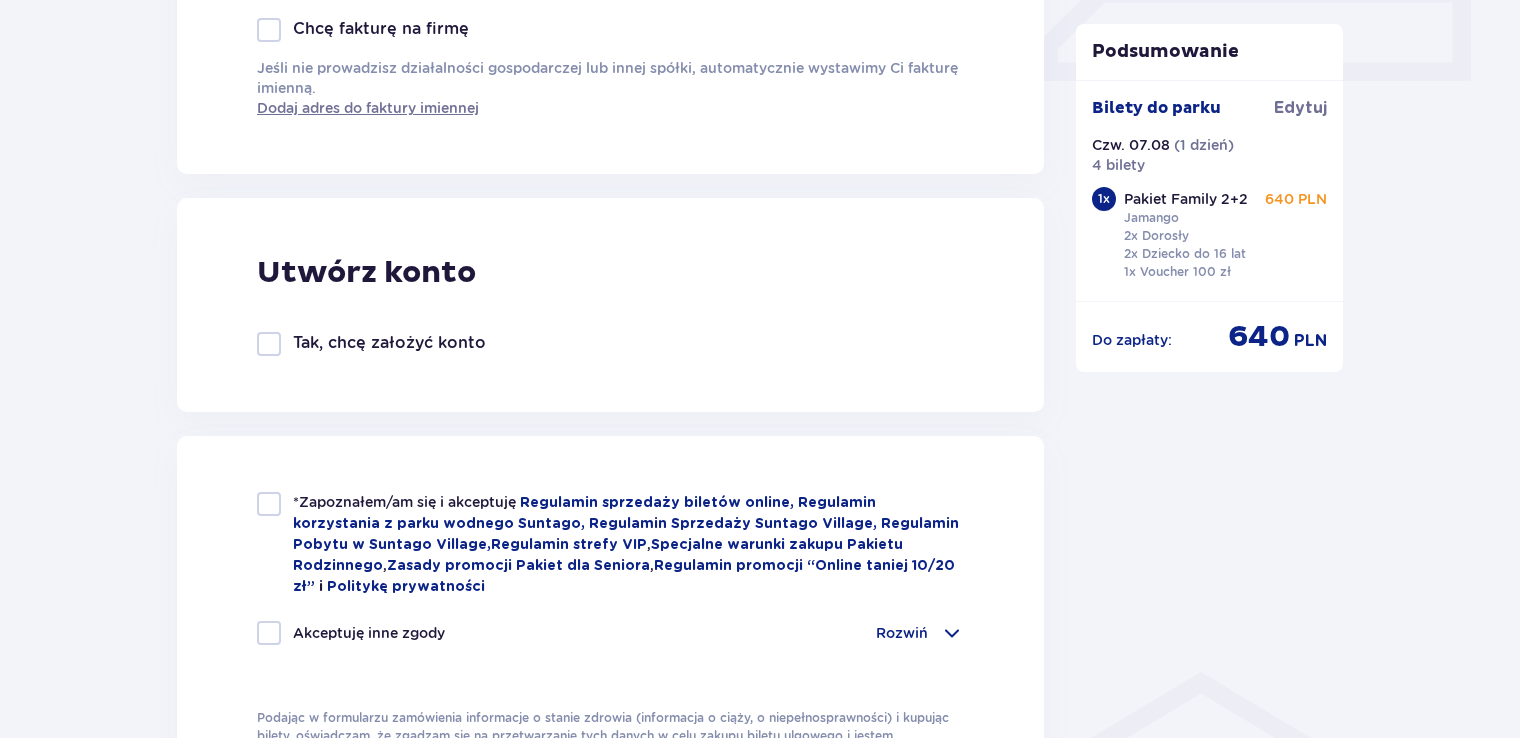 scroll, scrollTop: 1000, scrollLeft: 0, axis: vertical 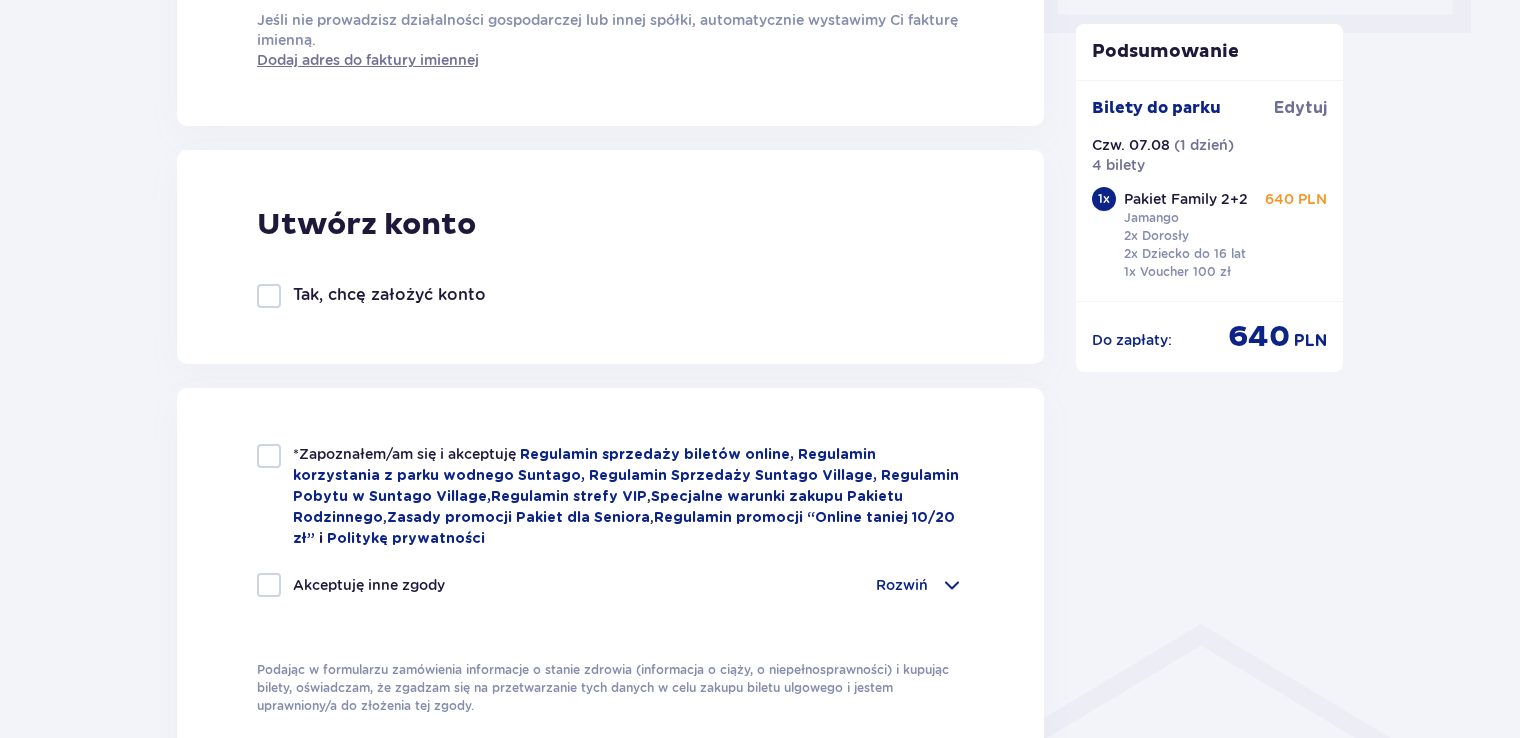 click at bounding box center [269, 456] 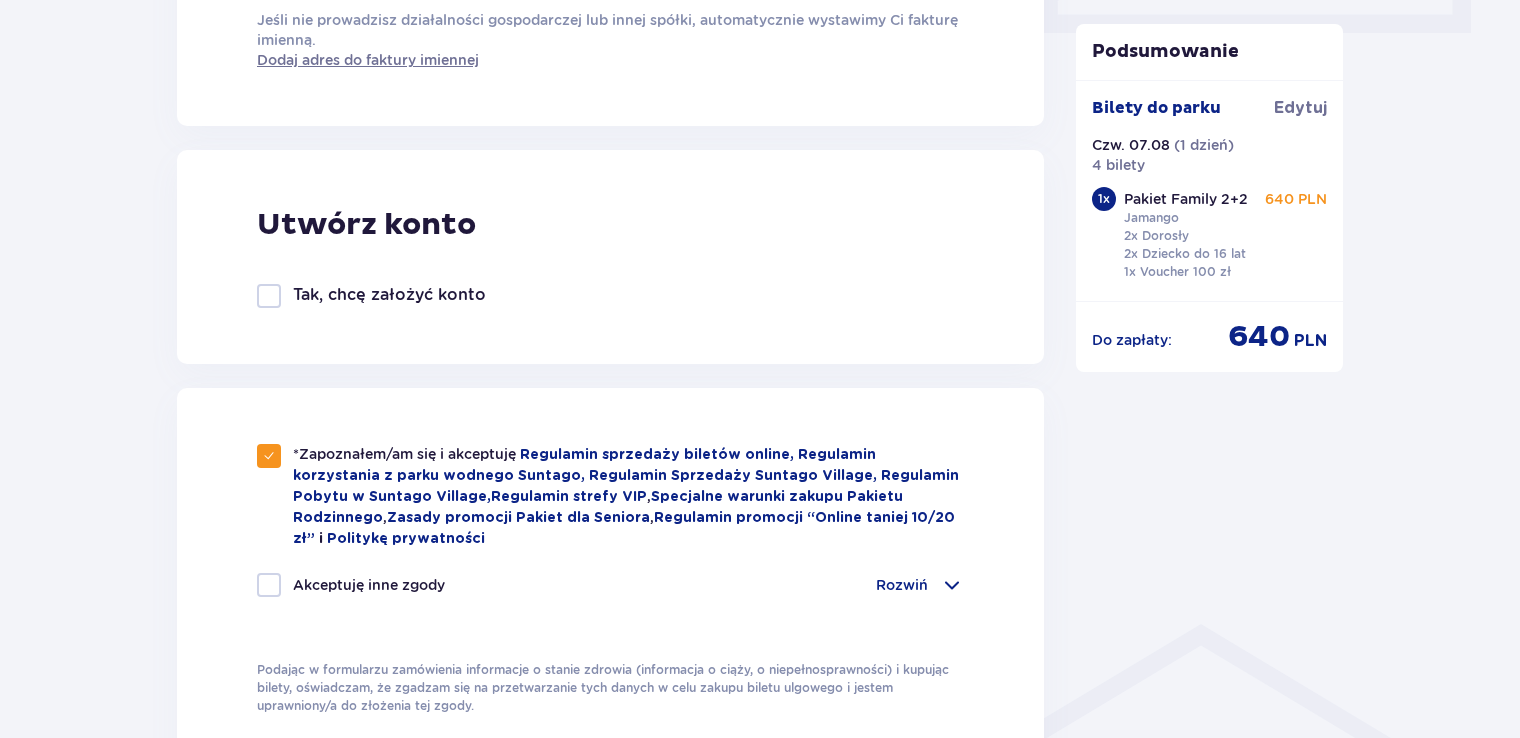 click at bounding box center [269, 585] 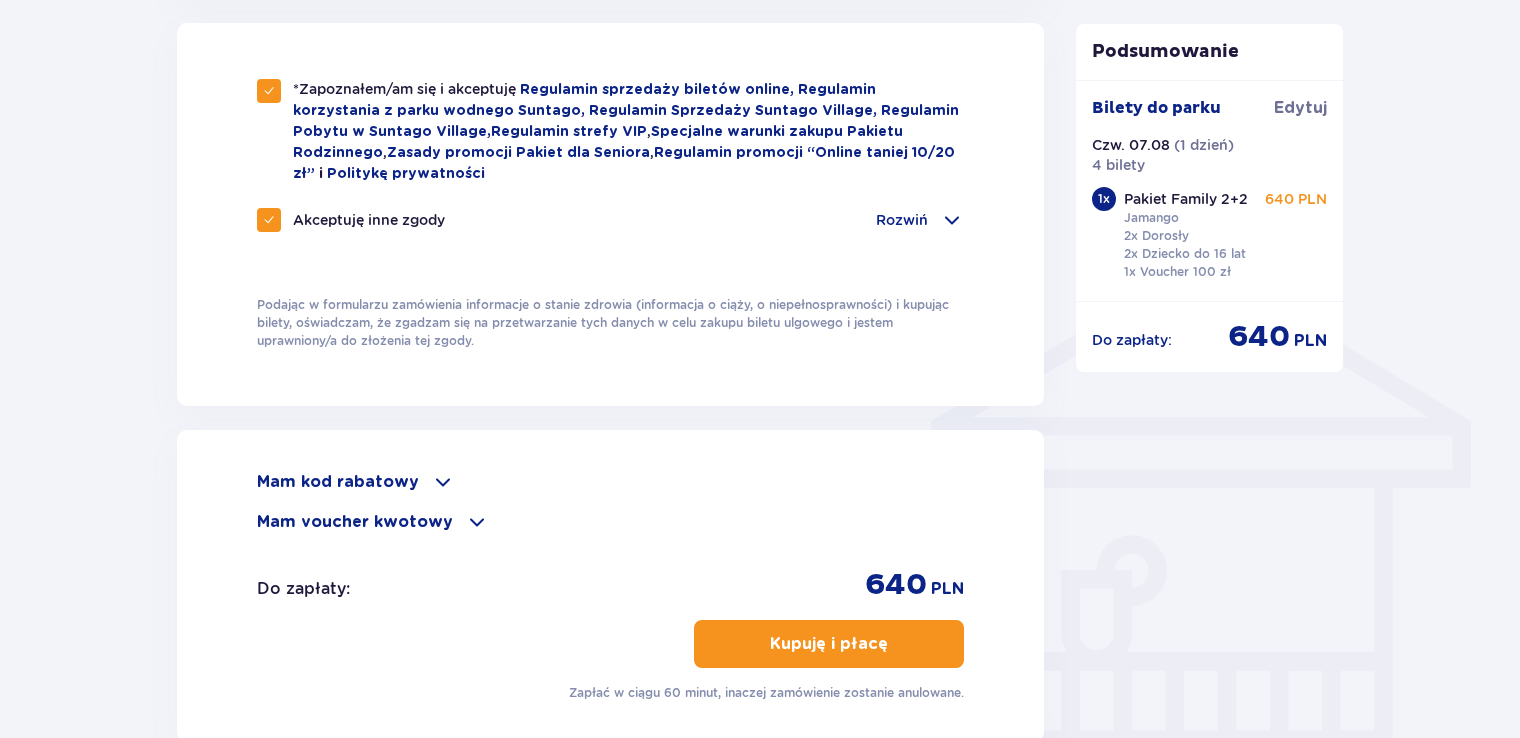 scroll, scrollTop: 1400, scrollLeft: 0, axis: vertical 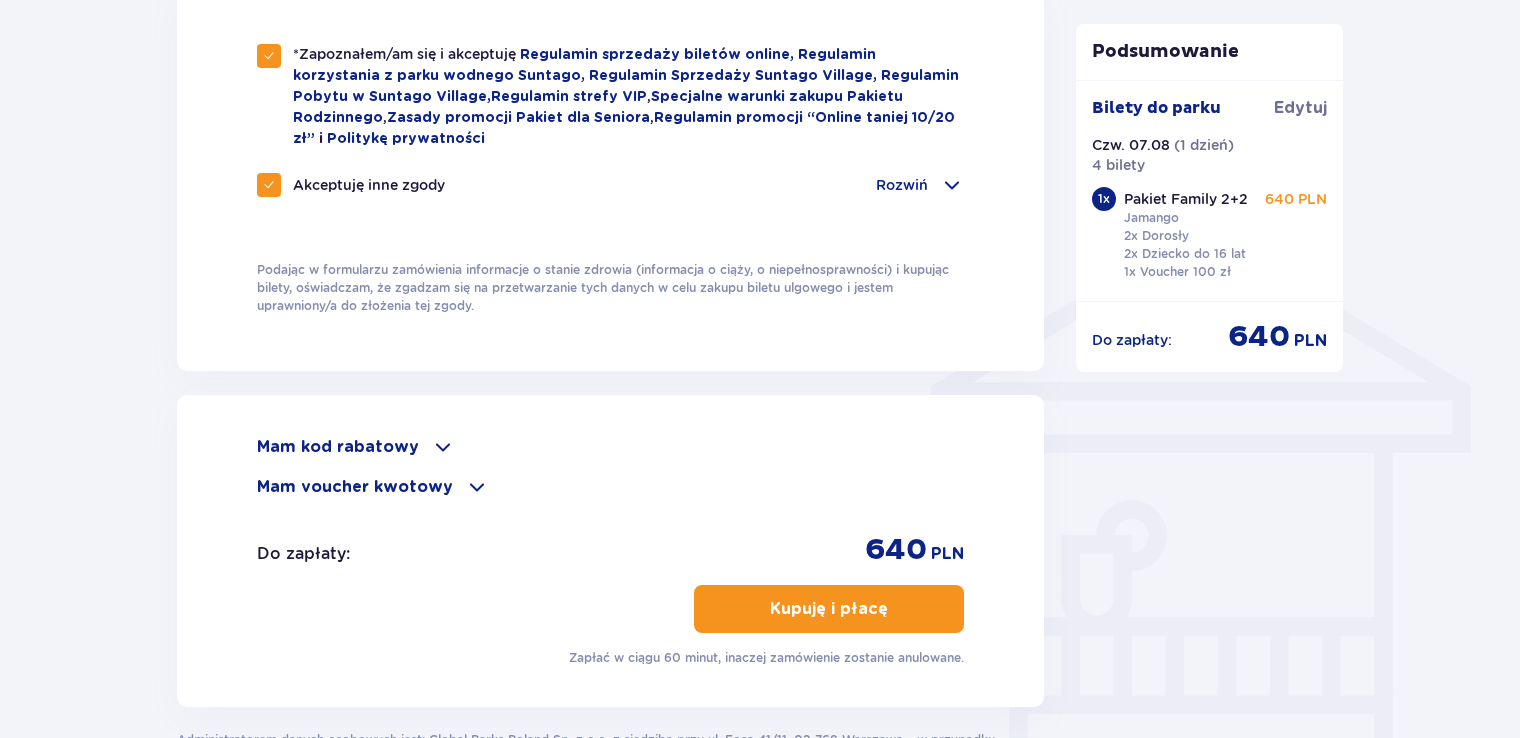 click on "Kupuję i płacę" at bounding box center (829, 609) 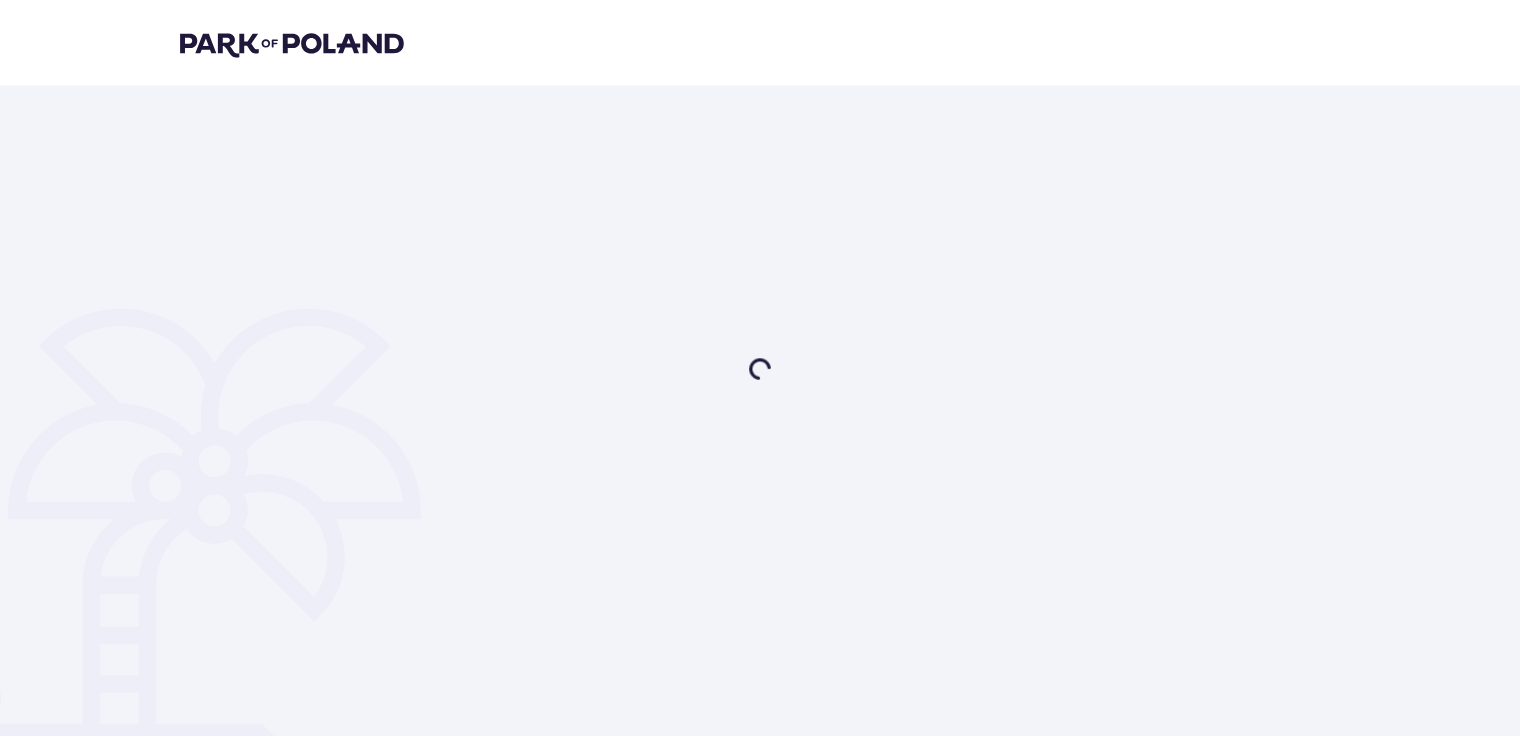 scroll, scrollTop: 0, scrollLeft: 0, axis: both 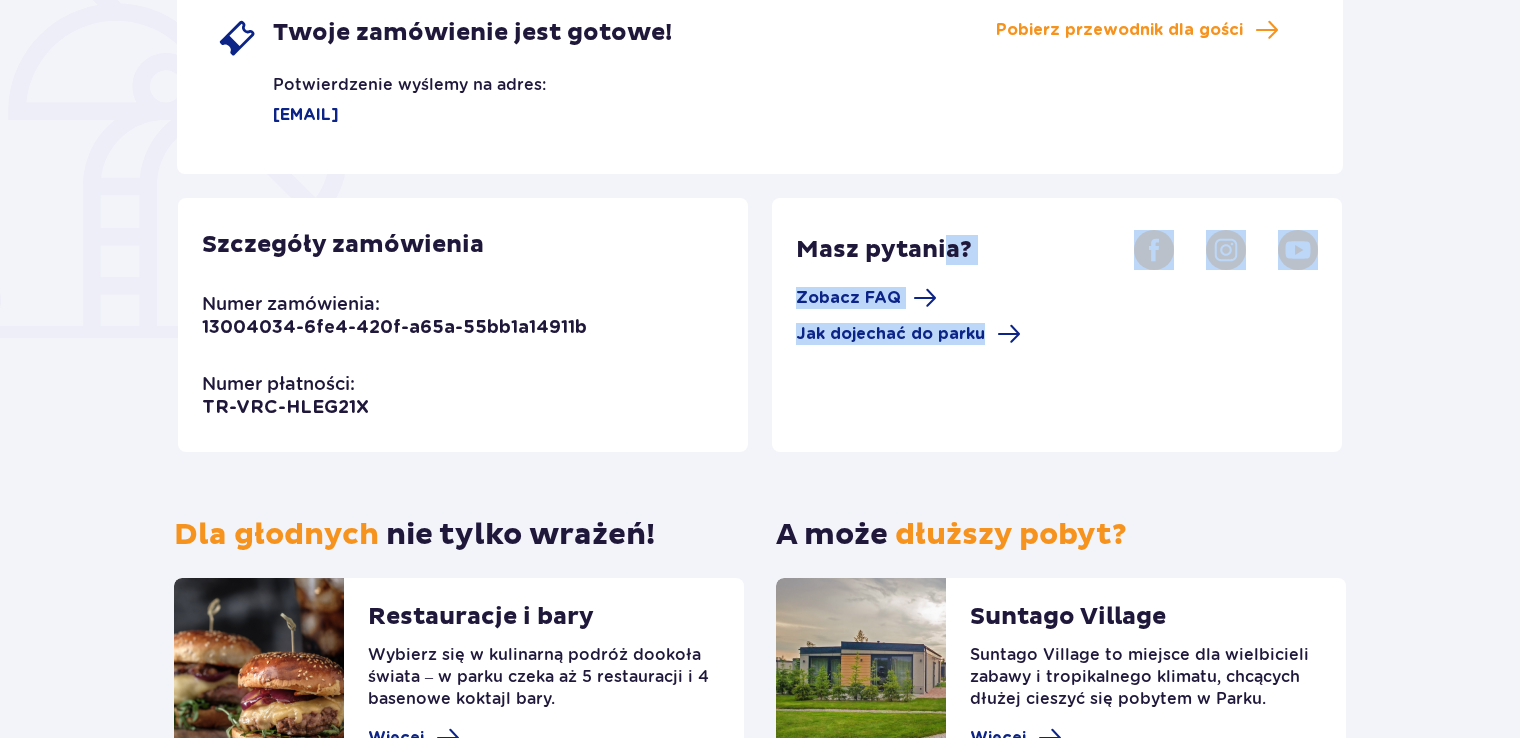 drag, startPoint x: 944, startPoint y: 266, endPoint x: 995, endPoint y: 316, distance: 71.42129 